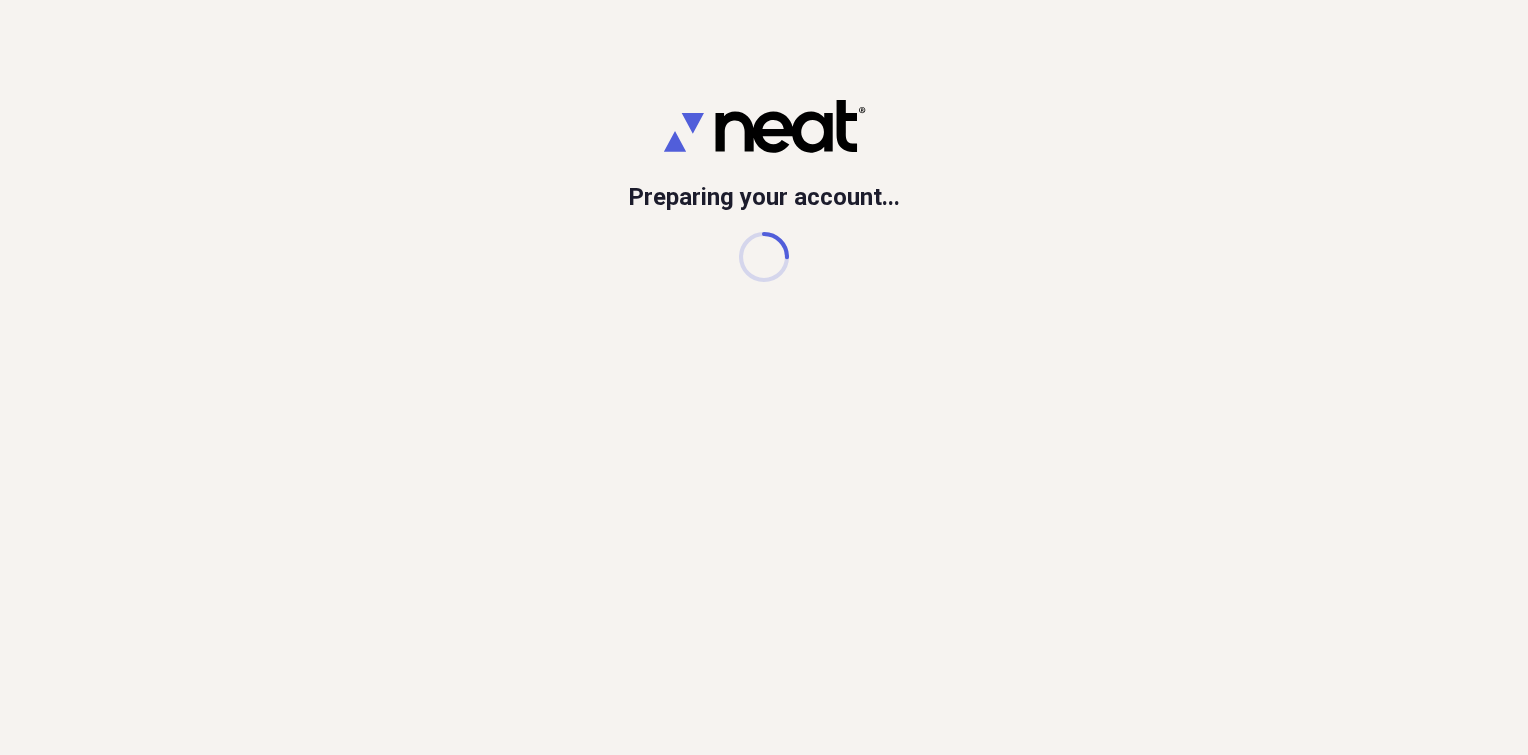 scroll, scrollTop: 0, scrollLeft: 0, axis: both 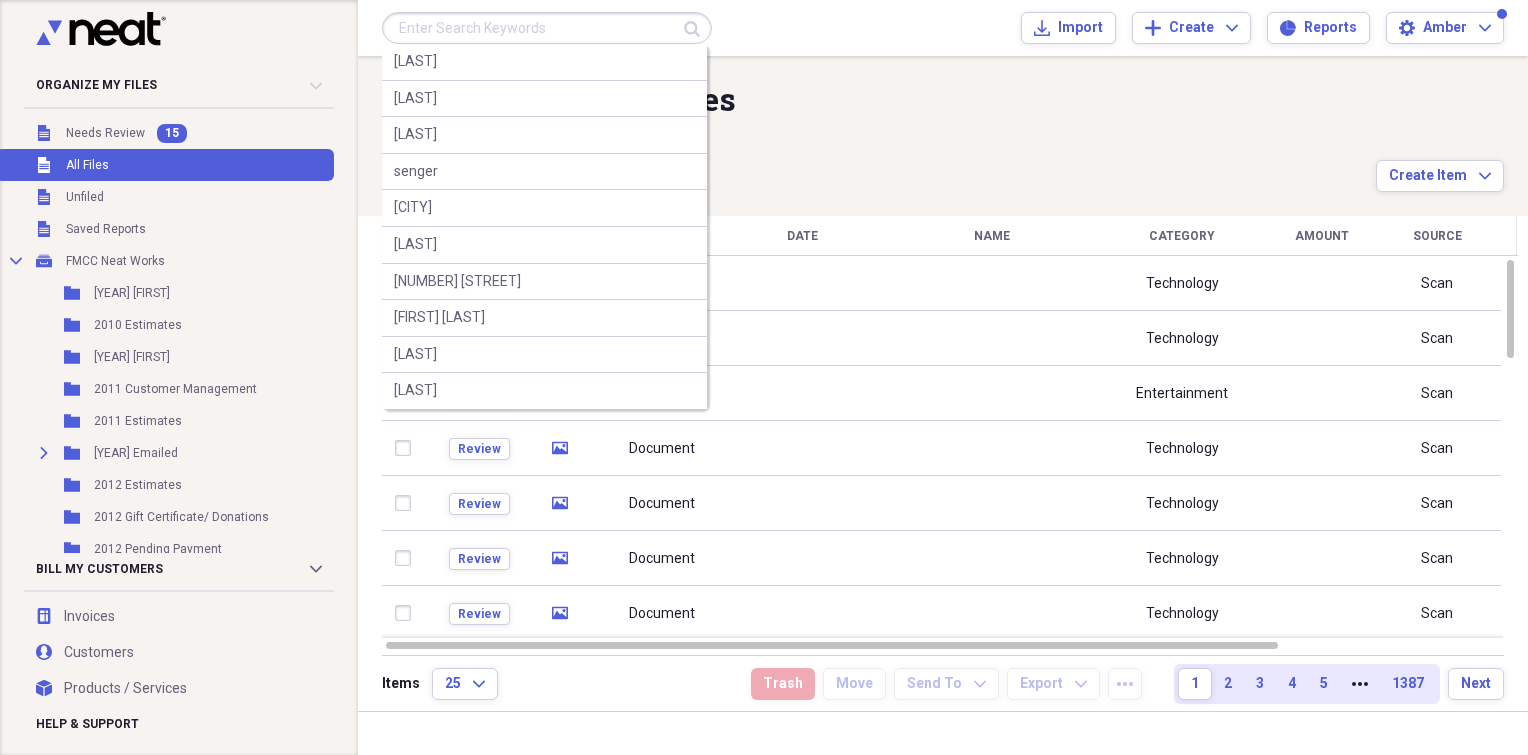 click at bounding box center (547, 28) 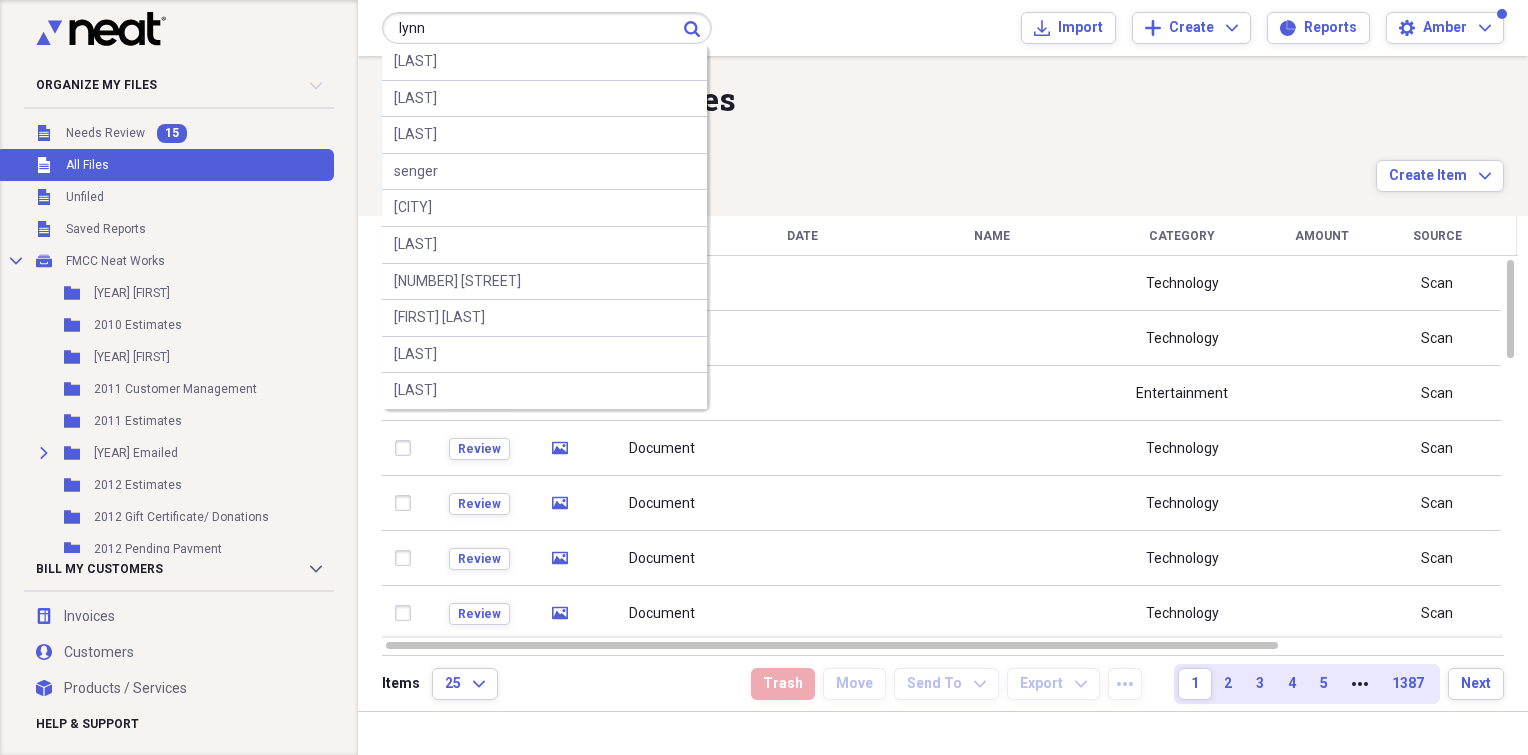 type on "lynn" 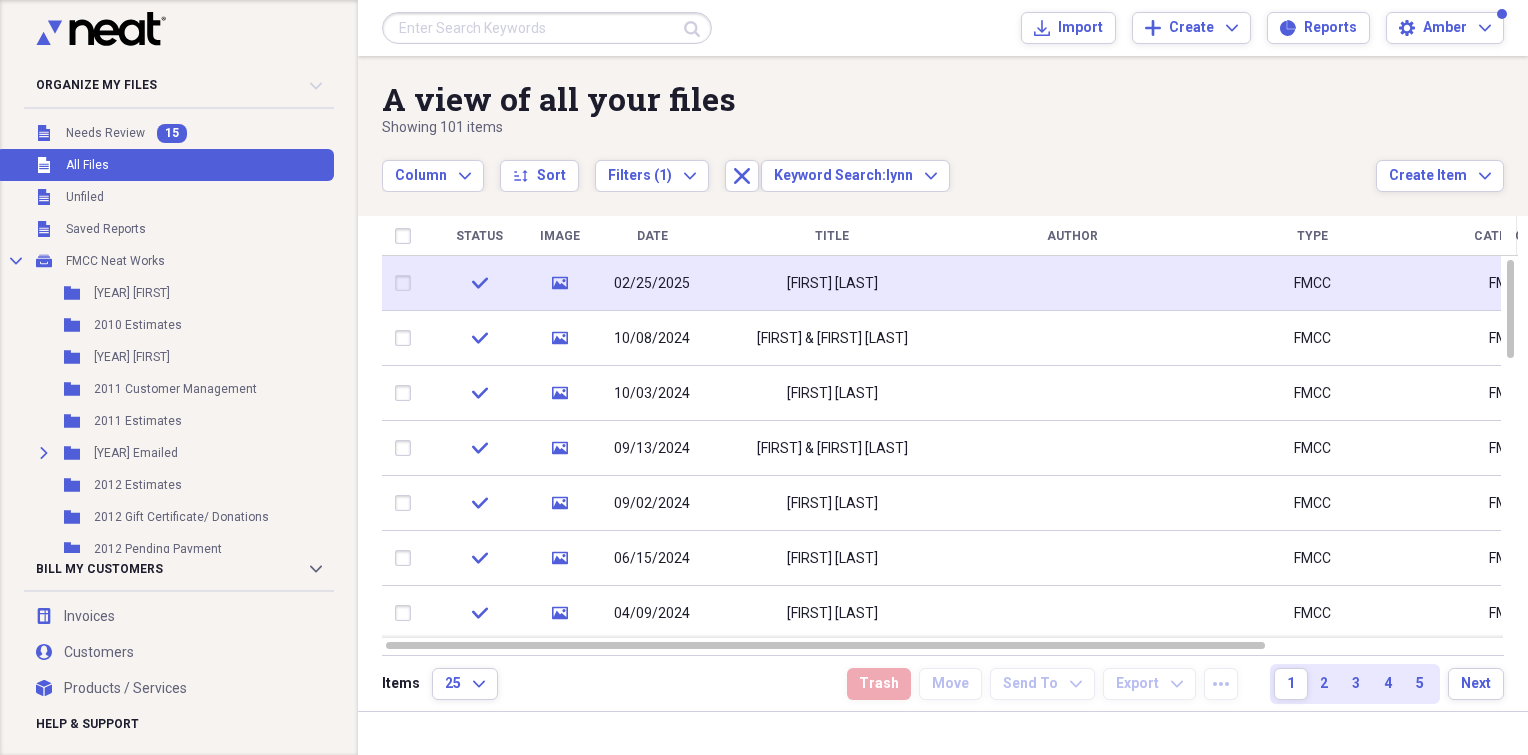 click on "[FIRST] [LAST]" at bounding box center [832, 283] 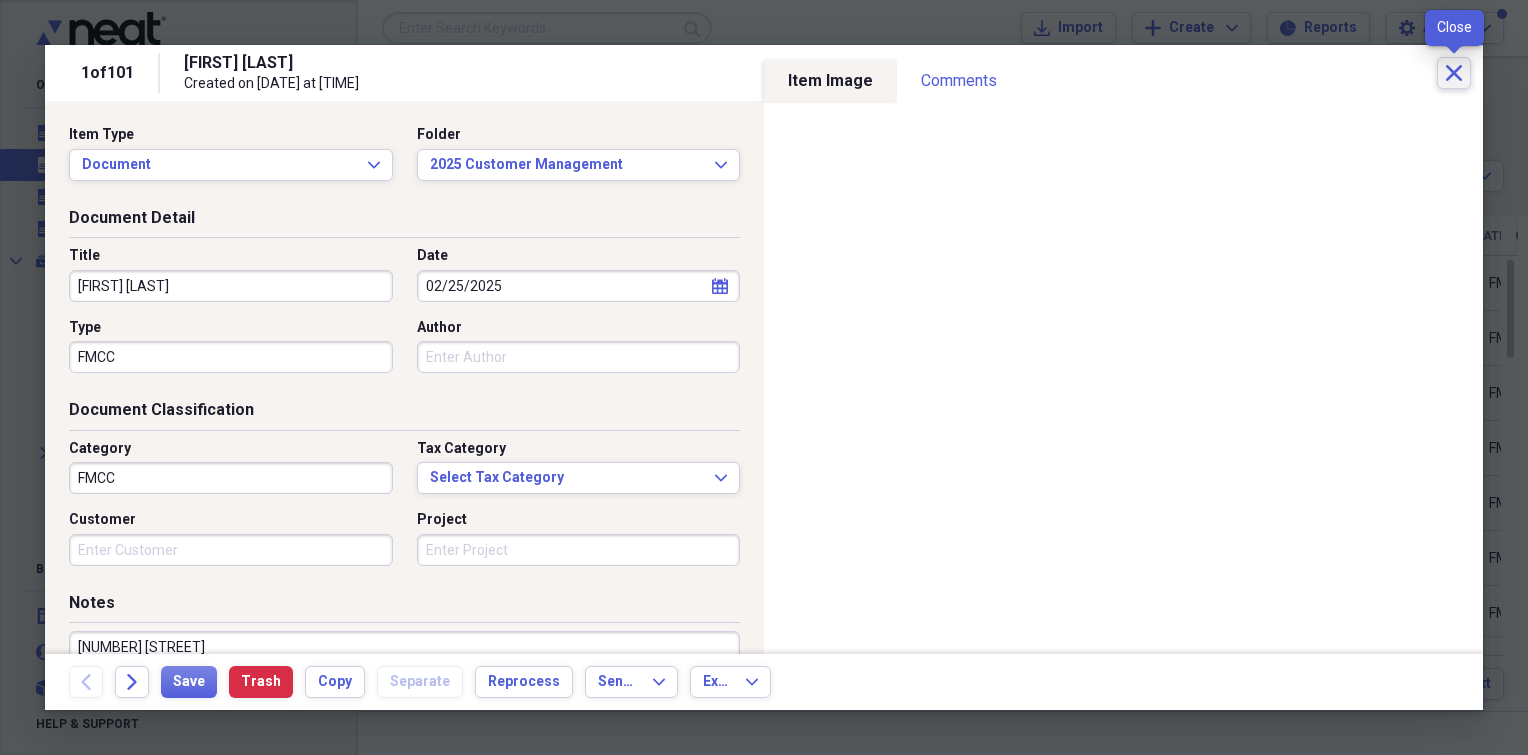 click on "Close" at bounding box center (1454, 73) 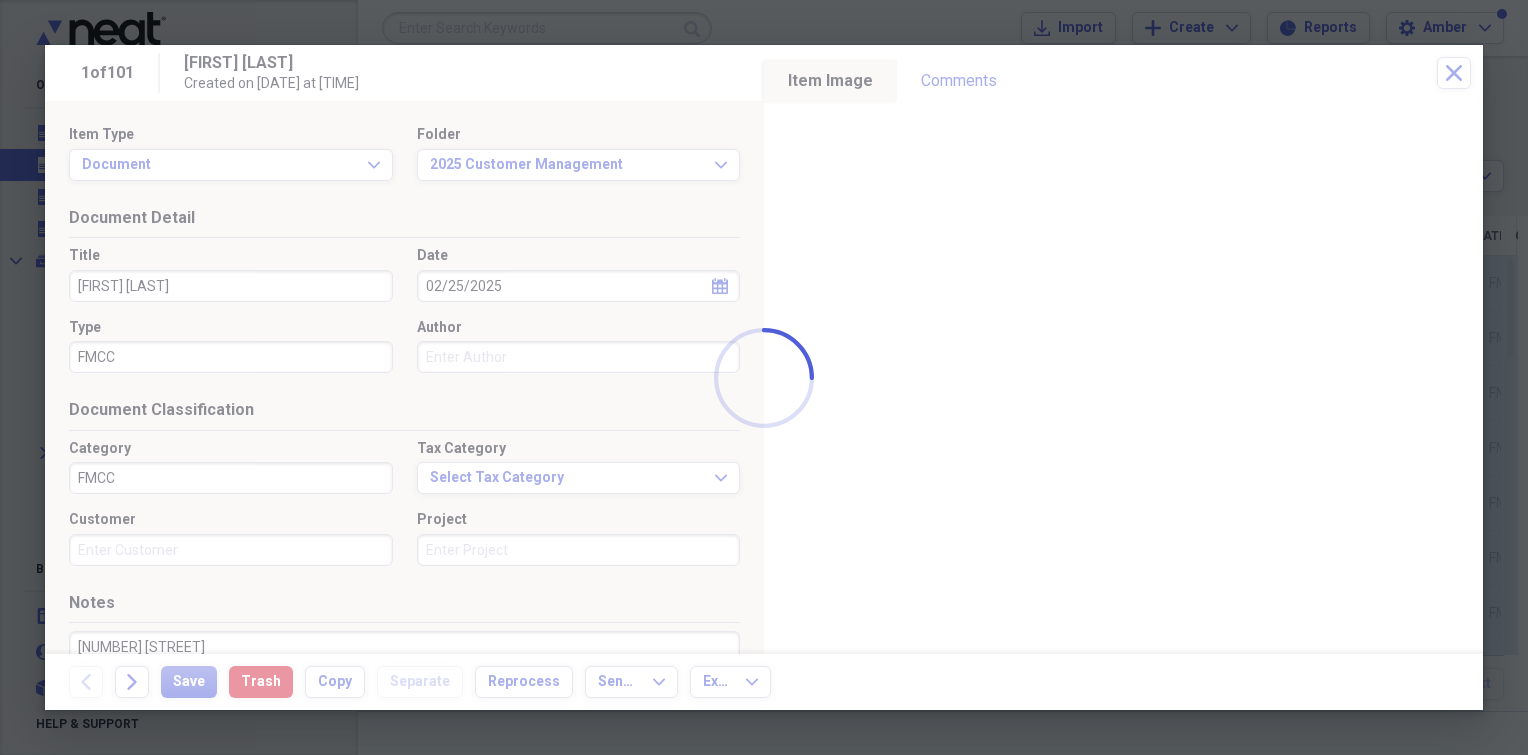 click at bounding box center [547, 28] 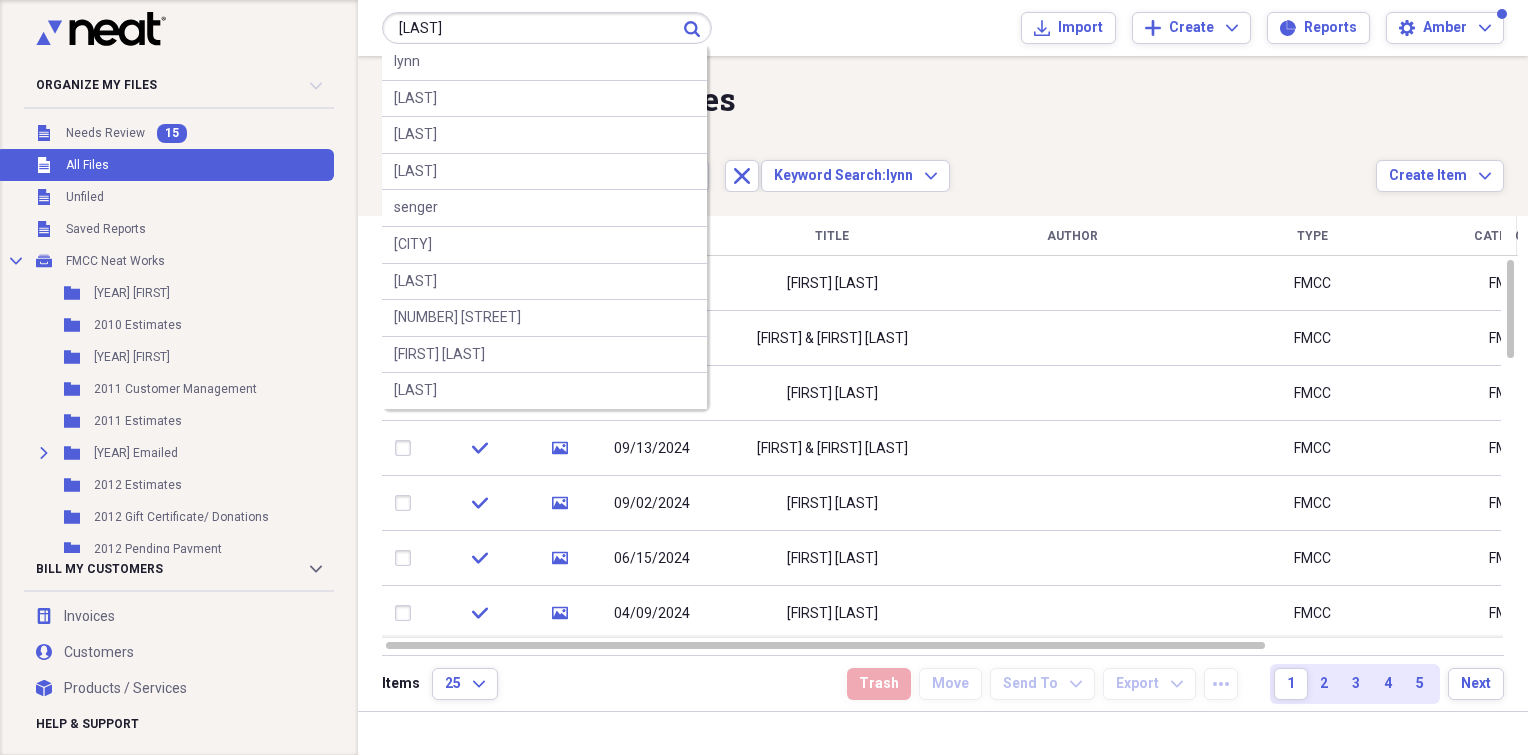 type on "[LAST]" 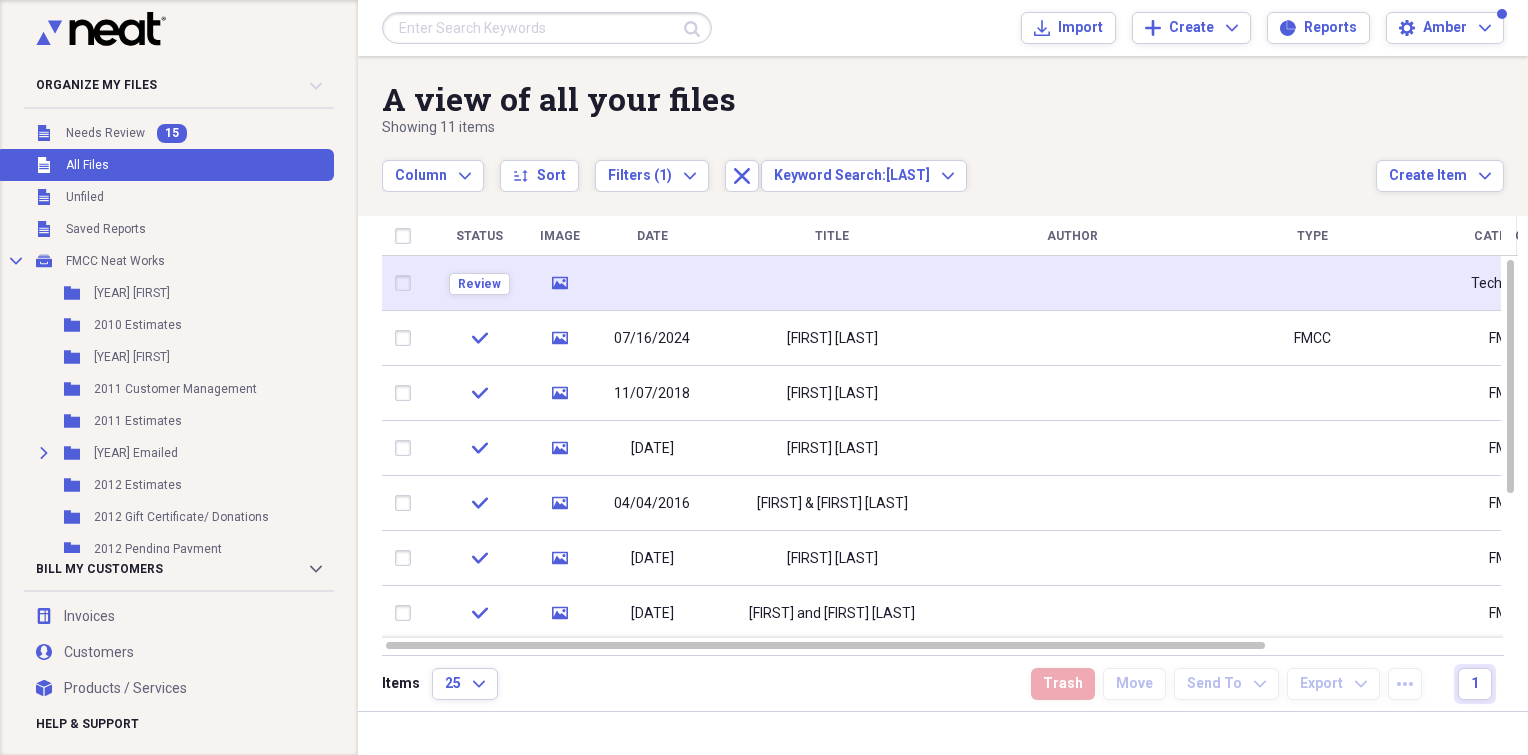 click at bounding box center (1072, 283) 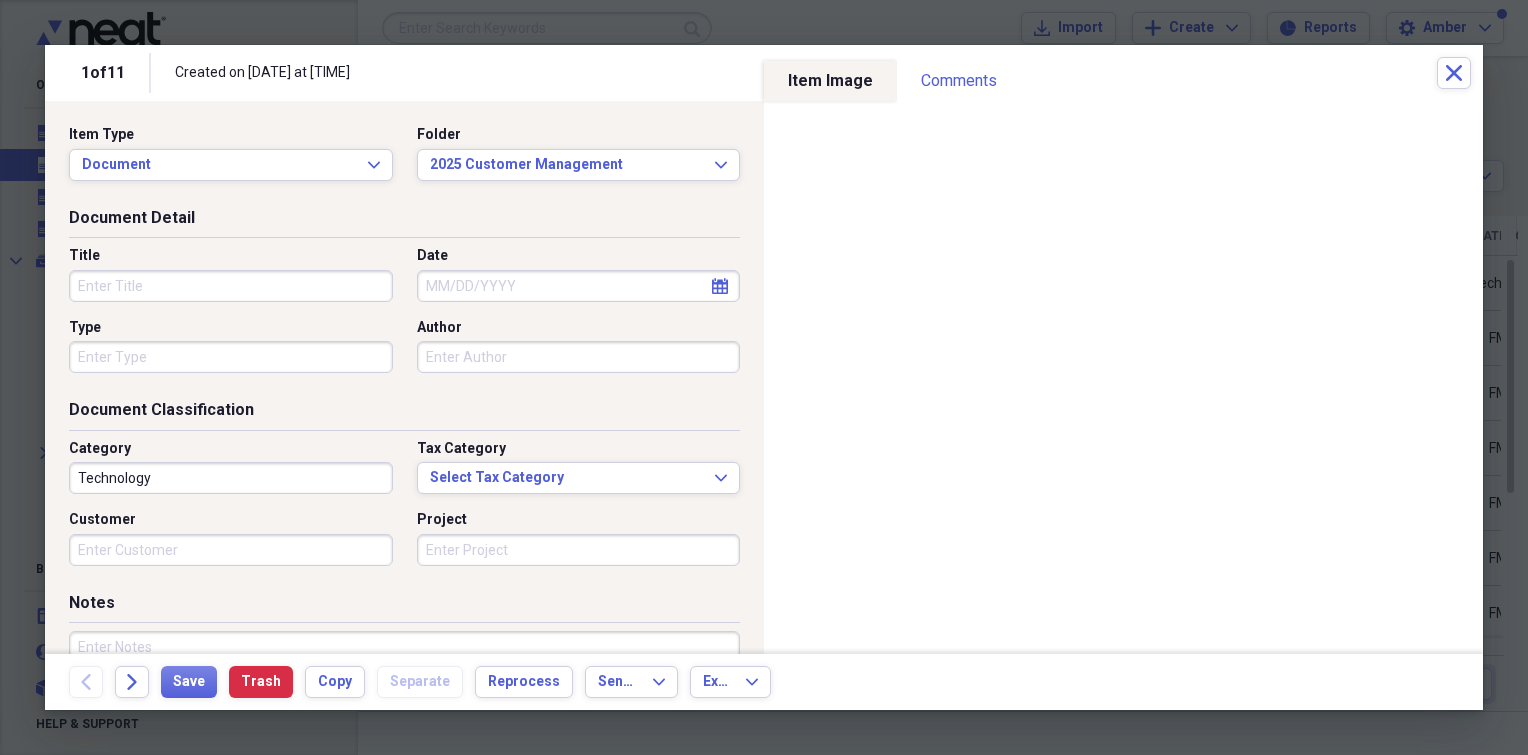 click on "Title" at bounding box center [231, 286] 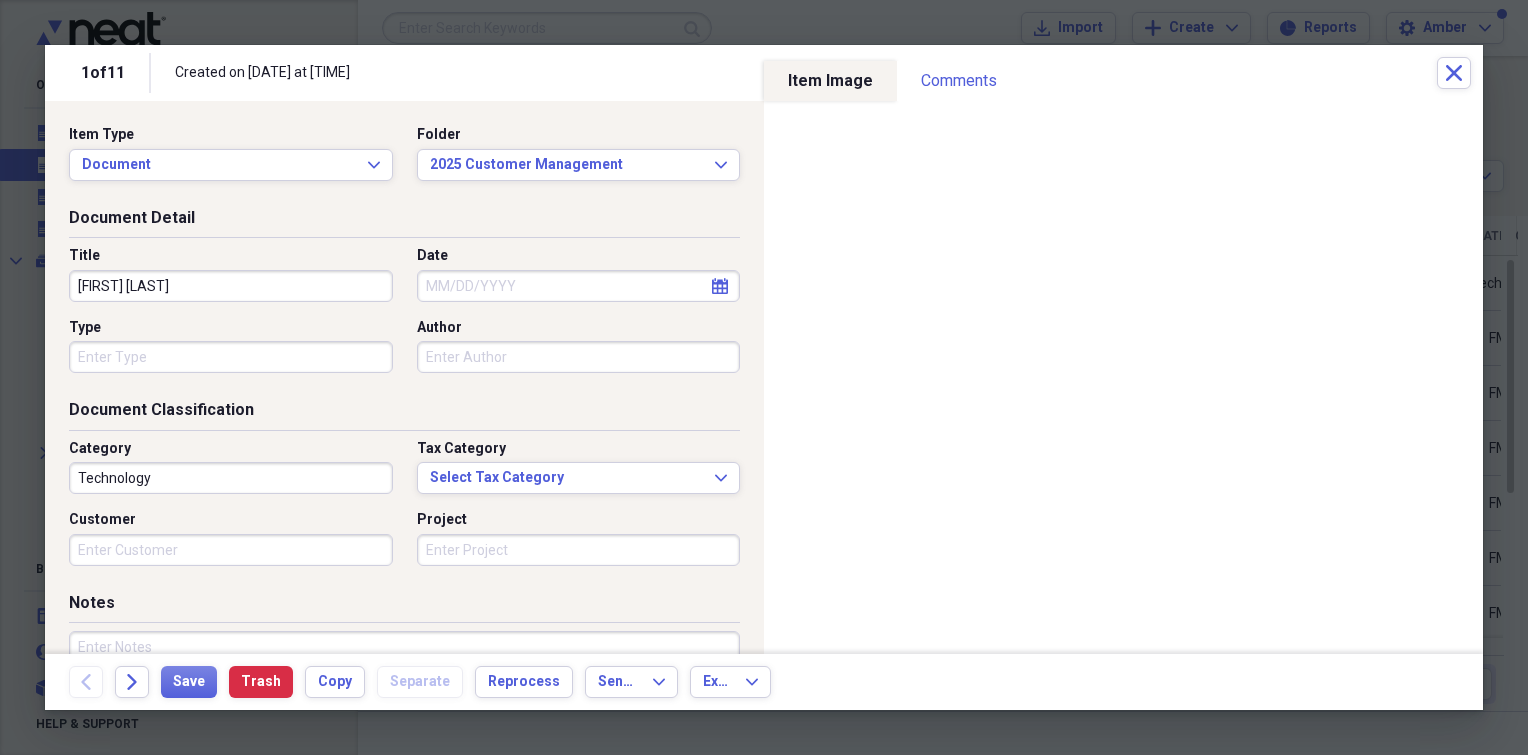 type on "[FIRST] [LAST]" 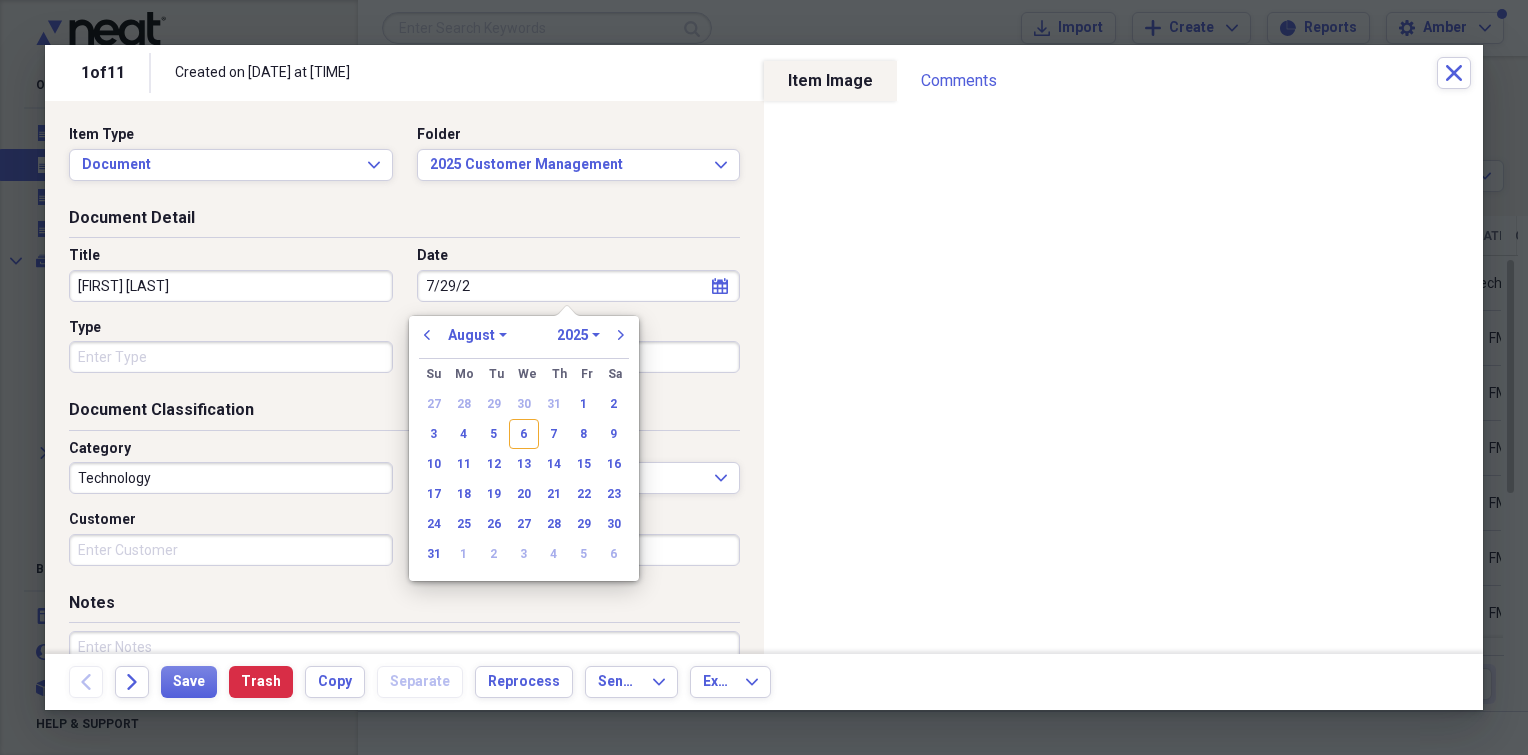 type on "[DATE]" 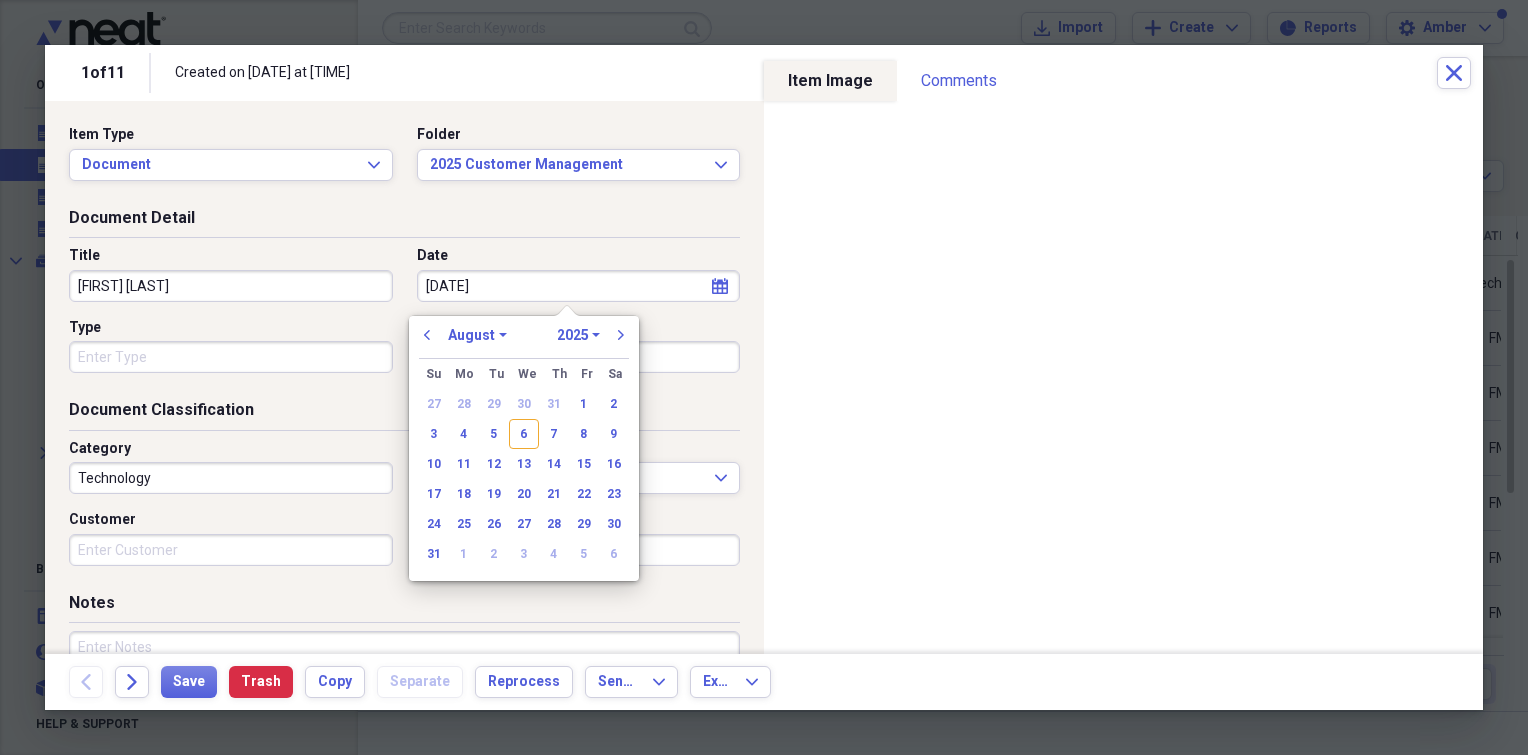 select on "6" 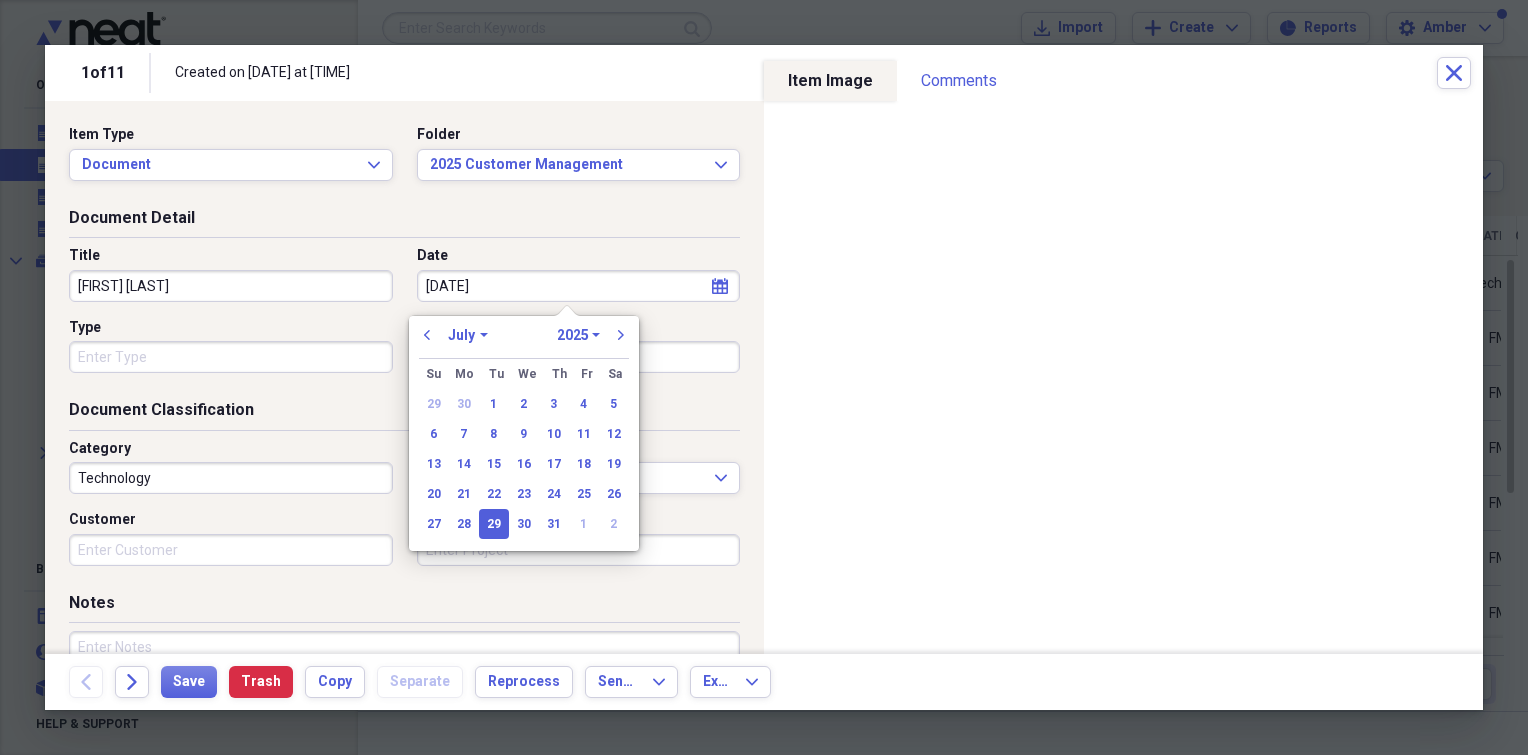 type on "07/29/2025" 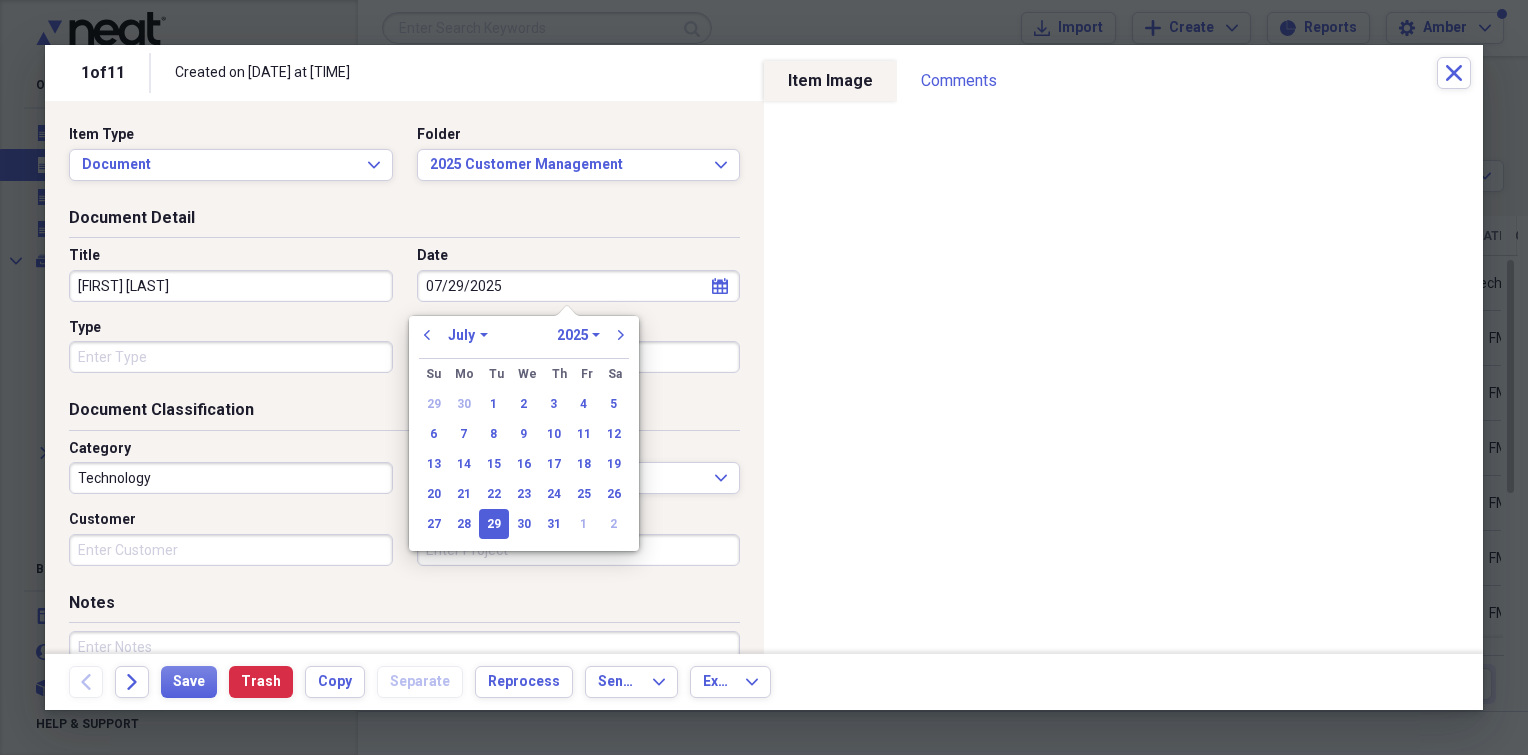 type 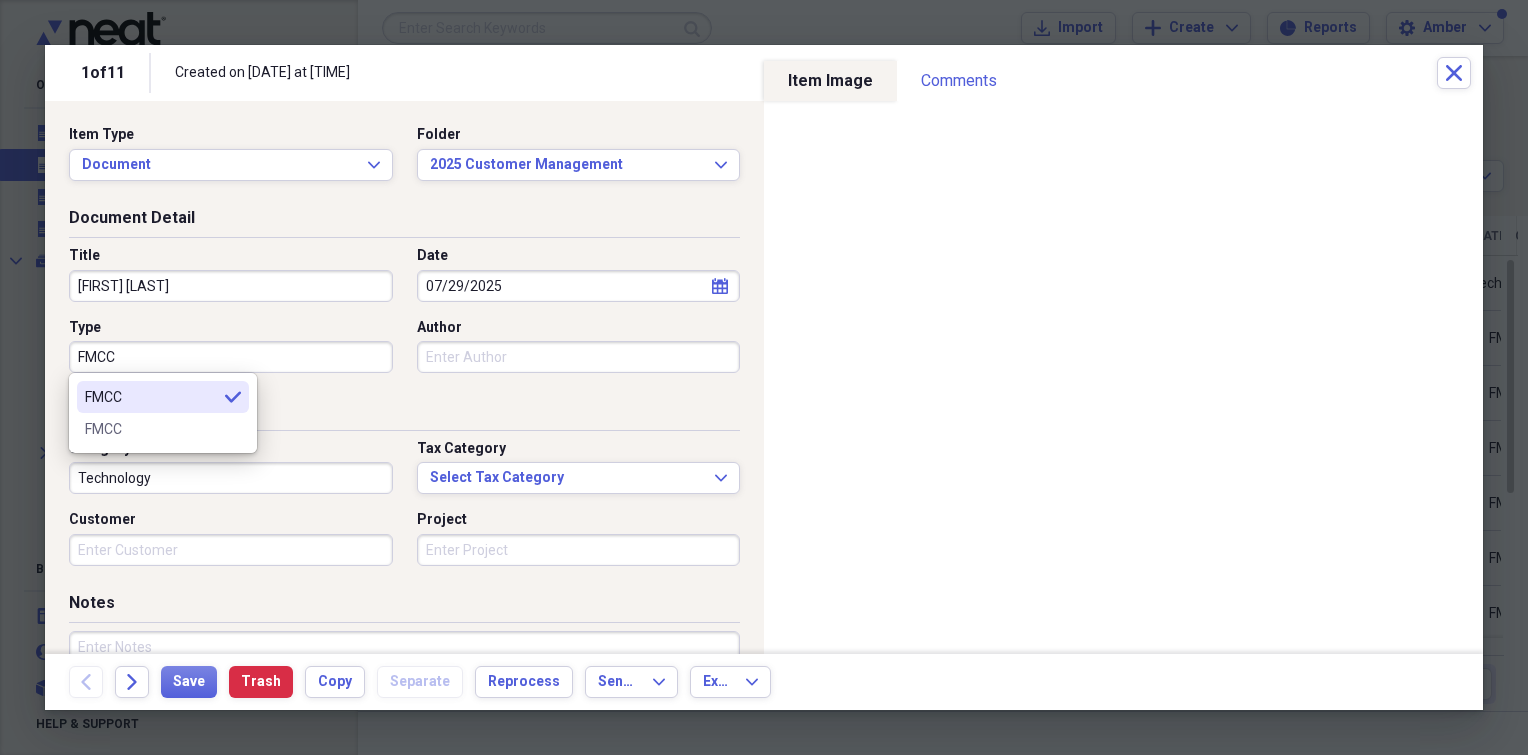 type on "FMCC" 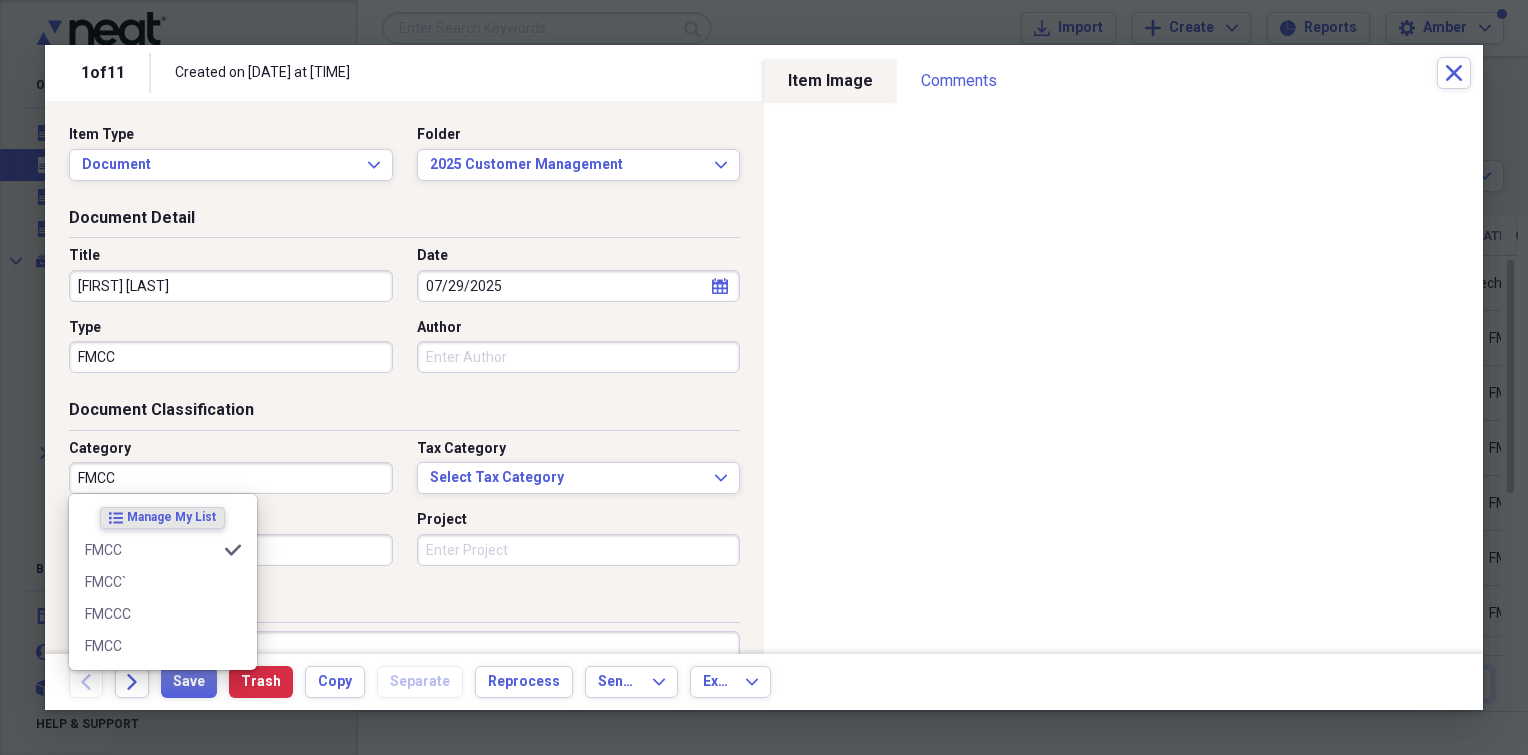 type on "FMCC" 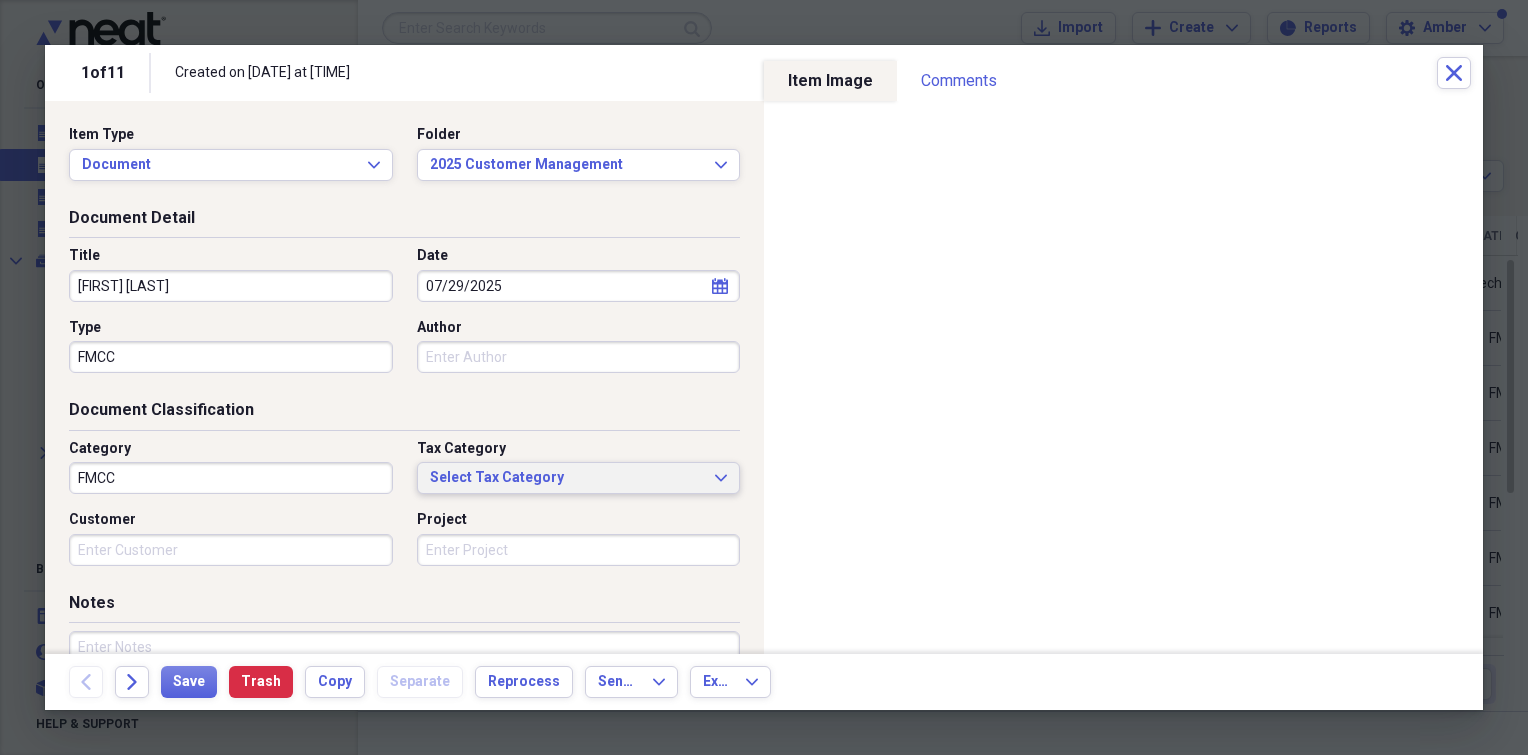 type 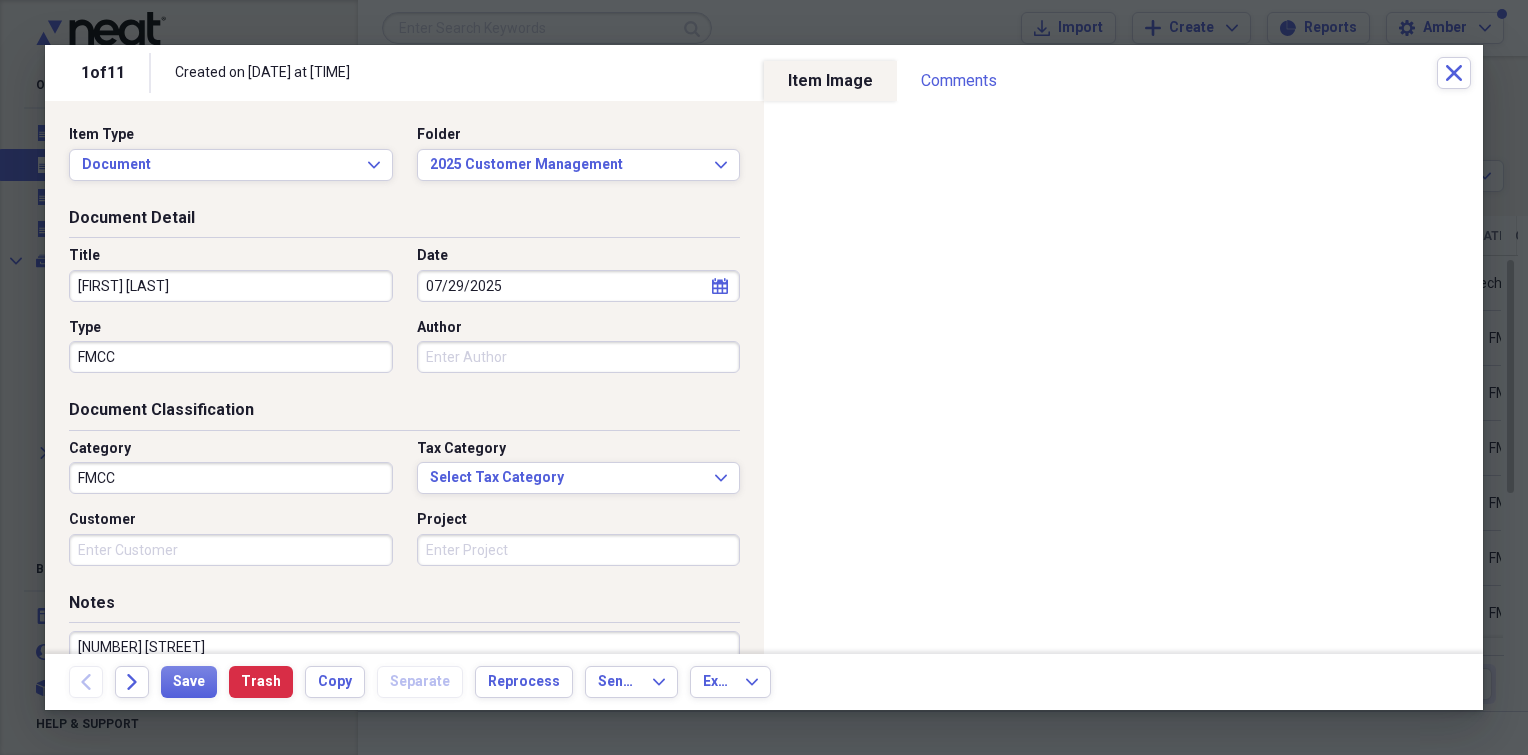 scroll, scrollTop: 14, scrollLeft: 0, axis: vertical 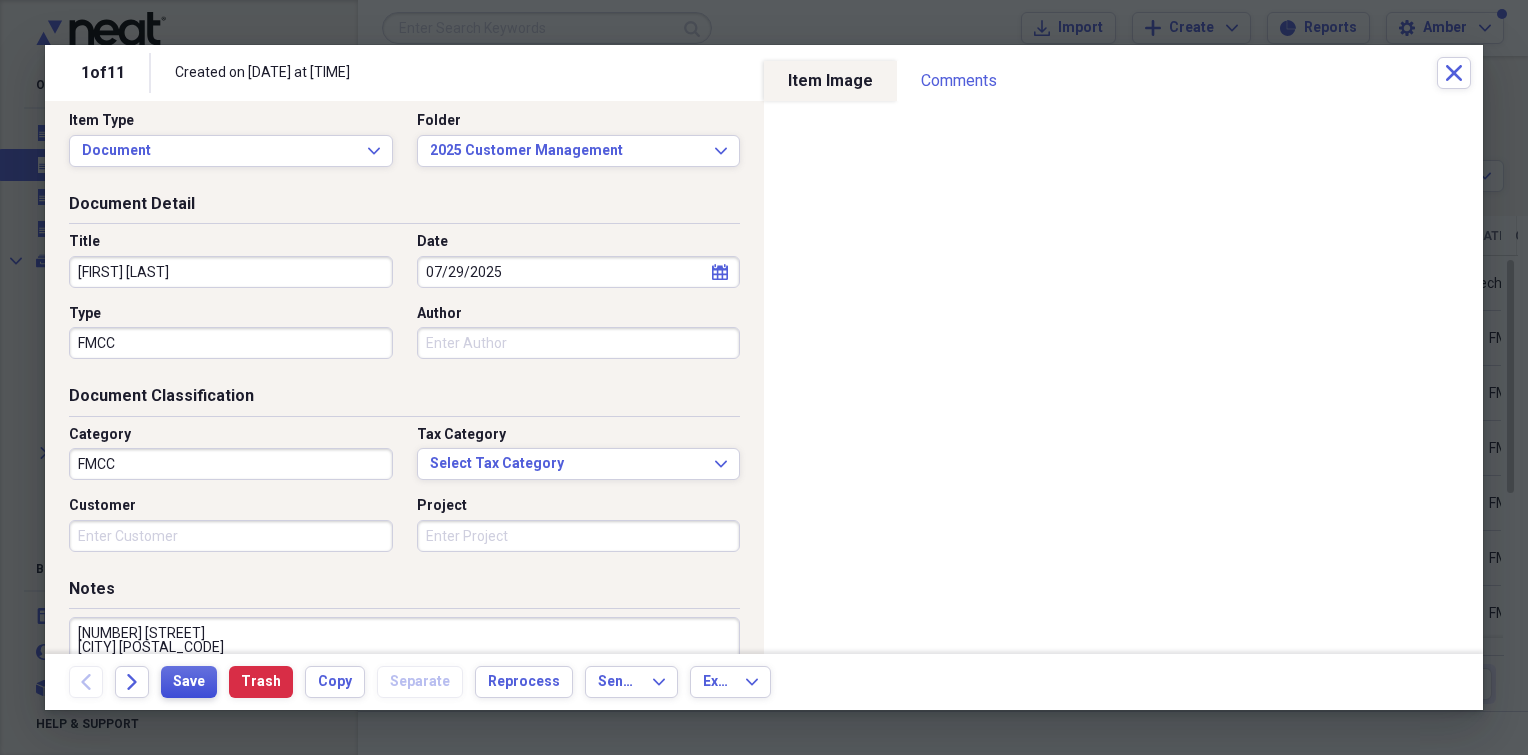 type on "[NUMBER] [STREET]
[CITY] [POSTAL_CODE]" 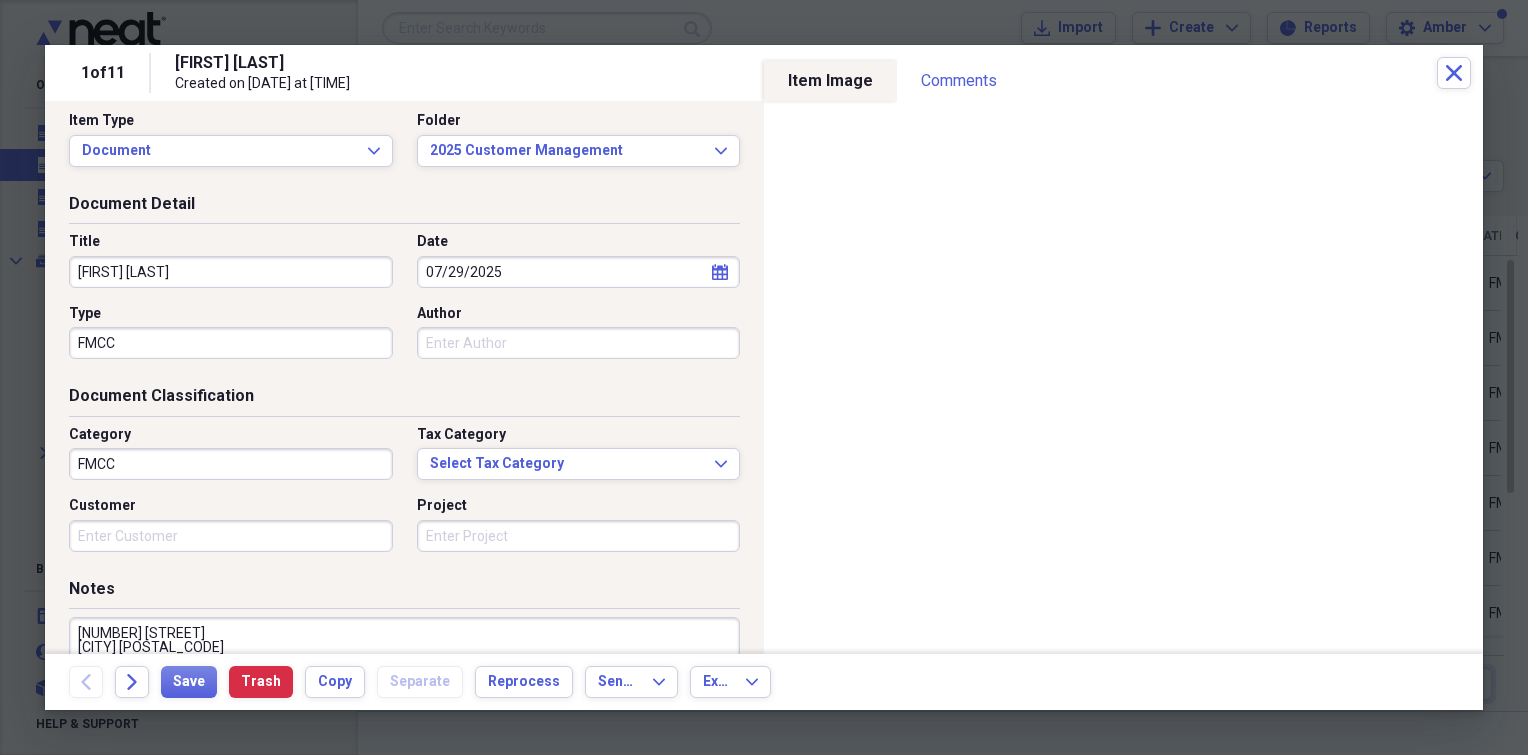 click on "[FIRST] [LAST]" at bounding box center (231, 272) 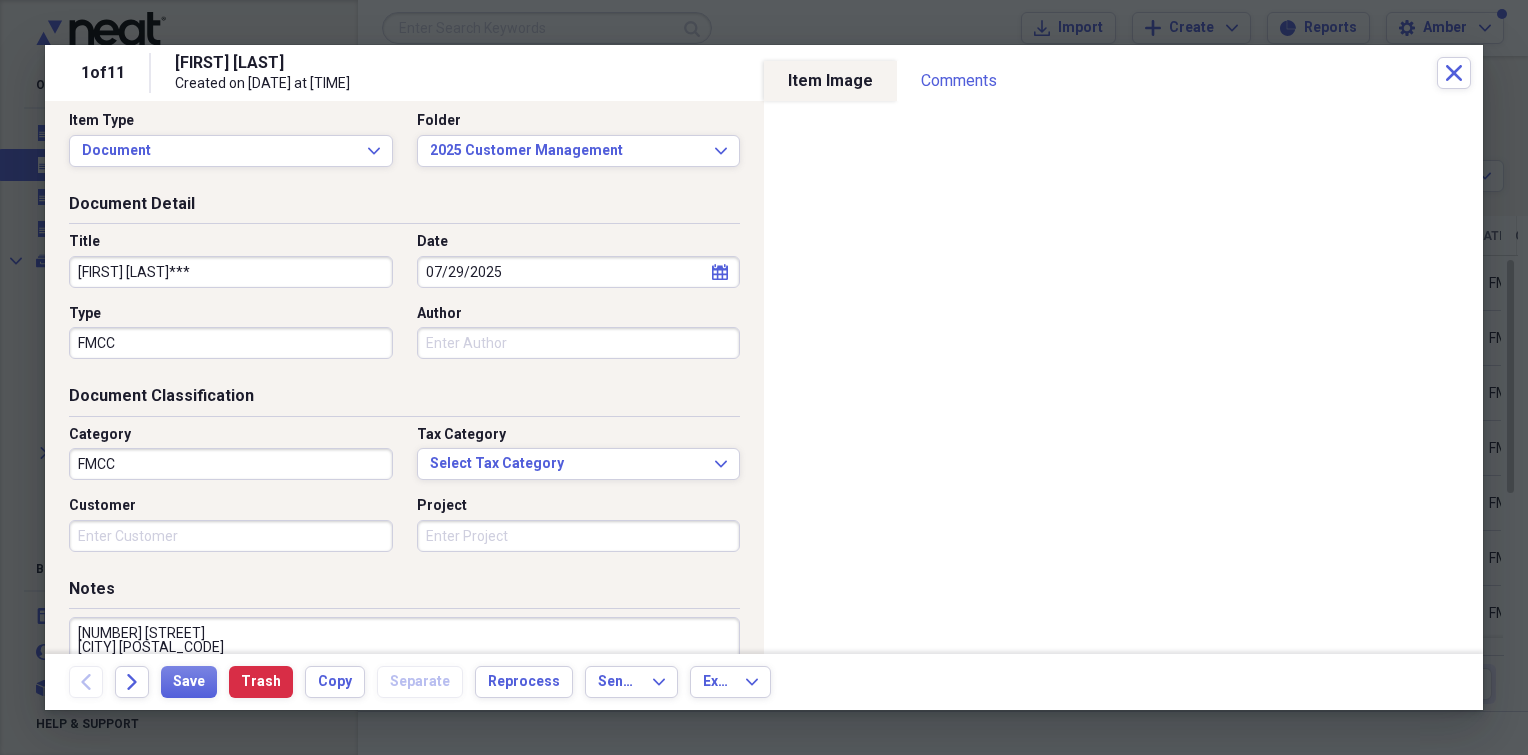 type on "[FIRST] [LAST]***" 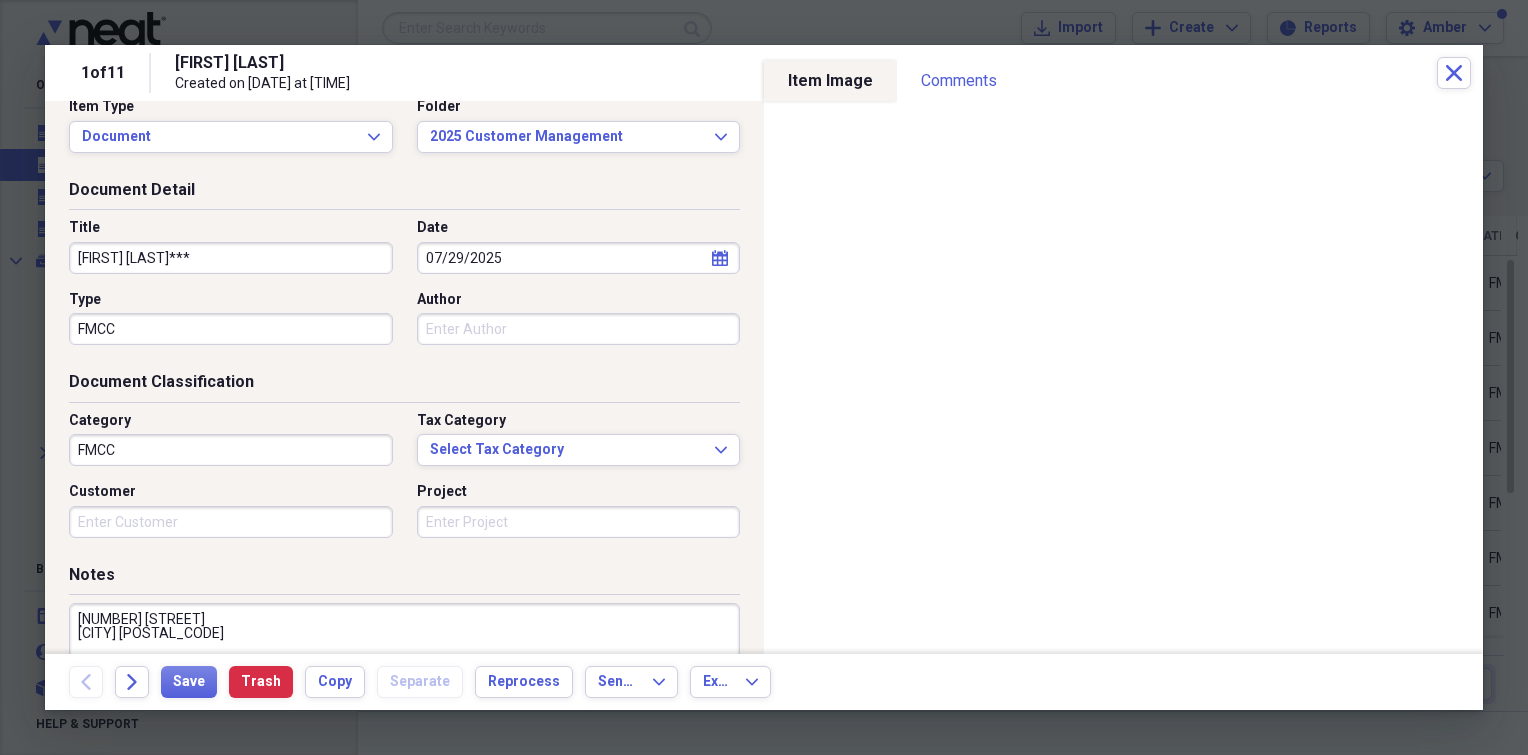 scroll, scrollTop: 42, scrollLeft: 0, axis: vertical 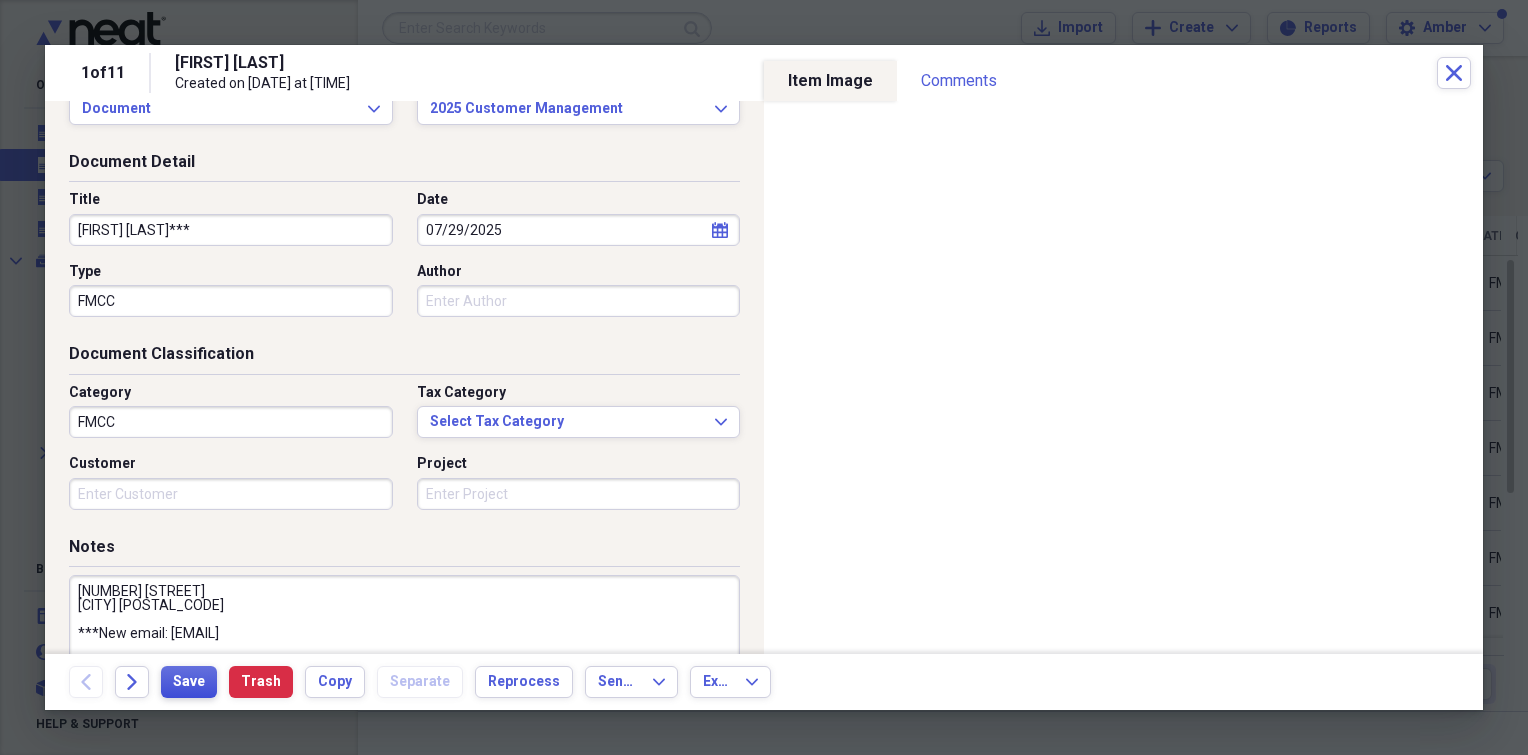 click on "Save" at bounding box center [189, 682] 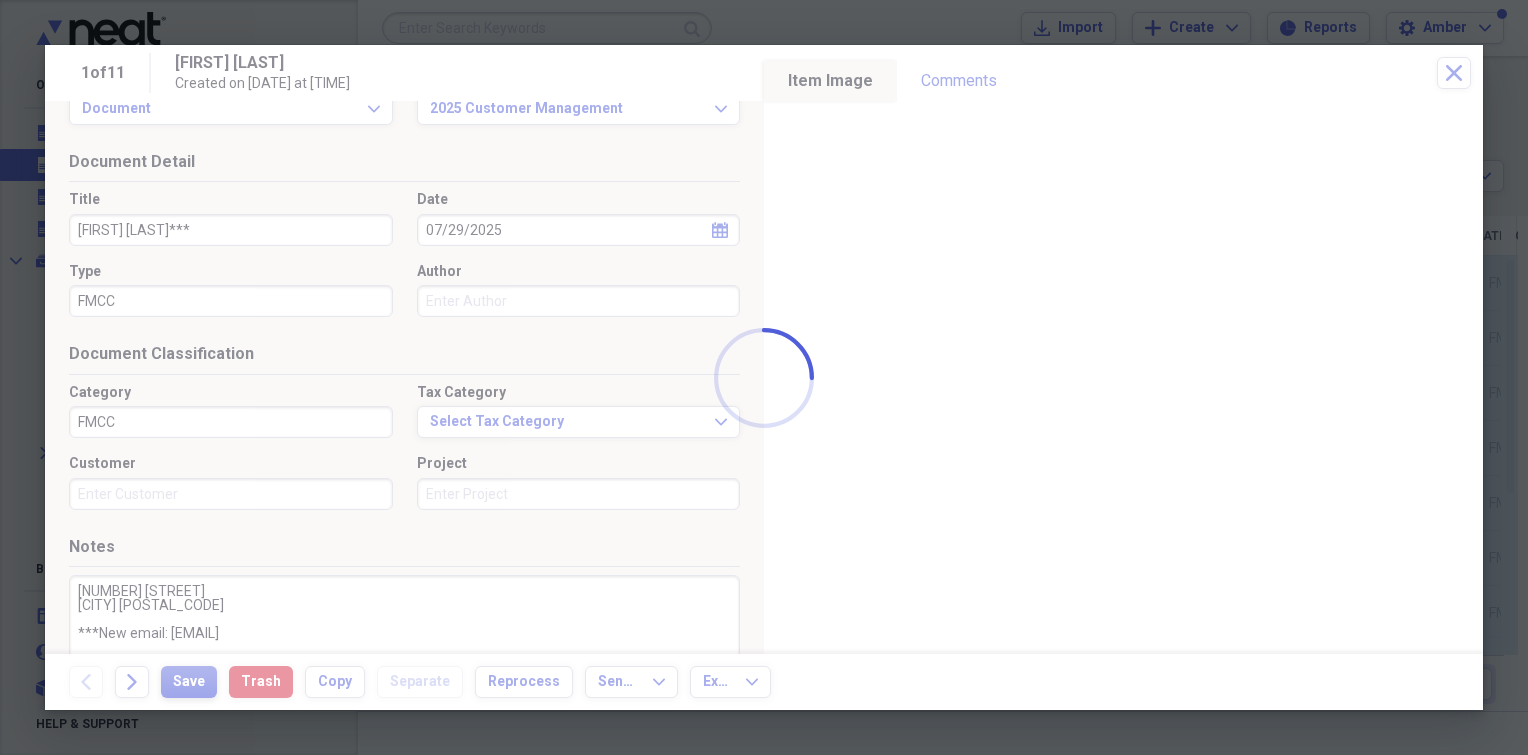 type on "[NUMBER] [STREET]
[CITY] [POSTAL_CODE]
***New email: [EMAIL]" 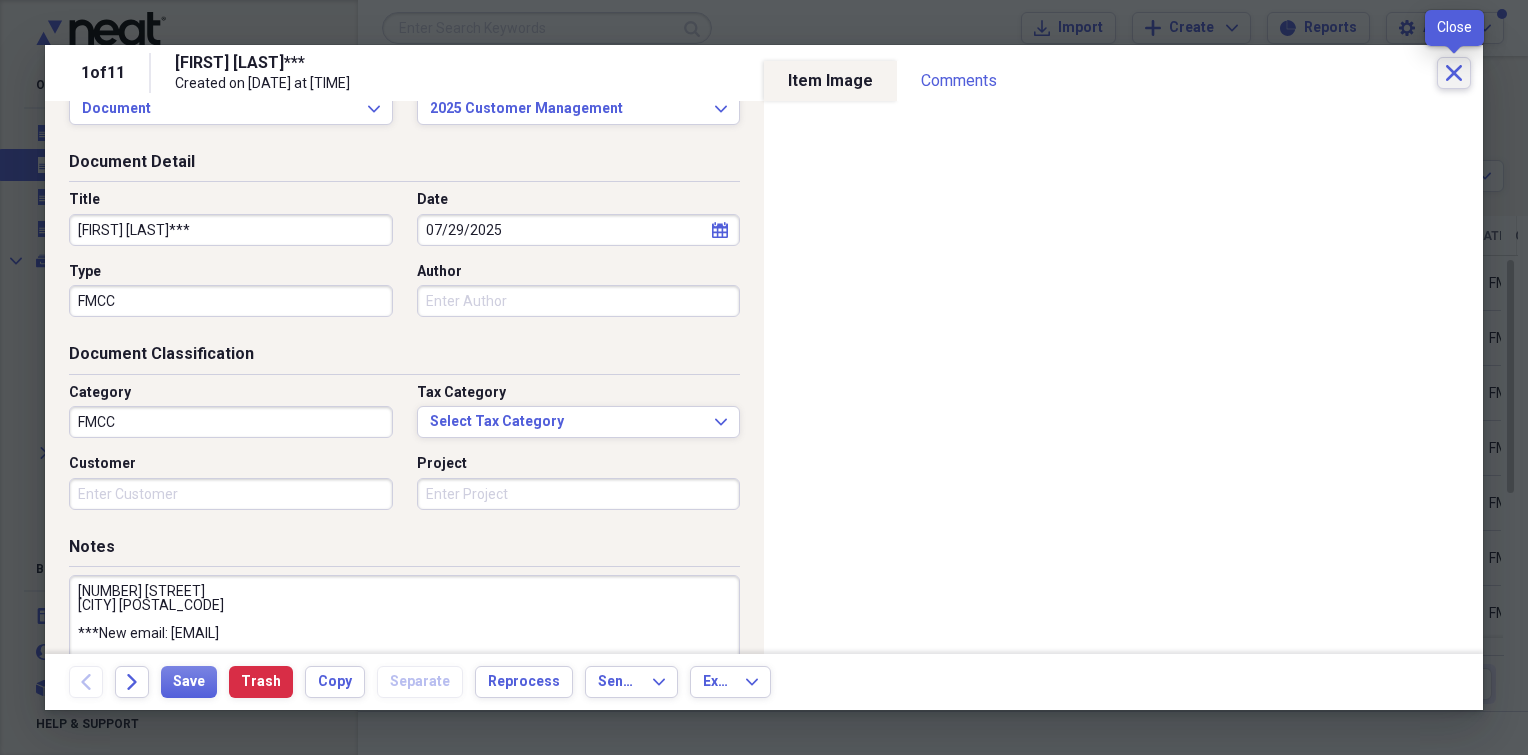 click on "Close" 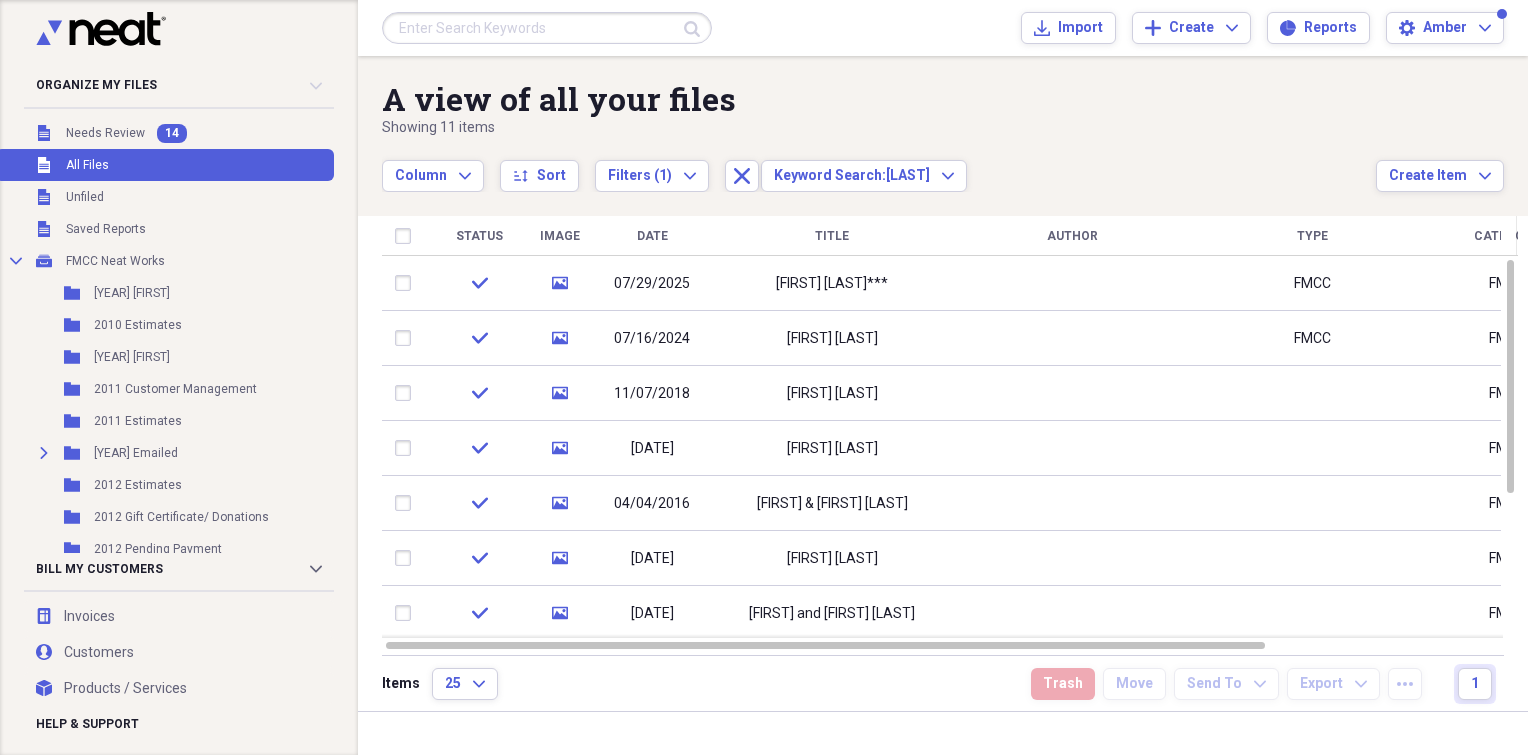 click at bounding box center (547, 28) 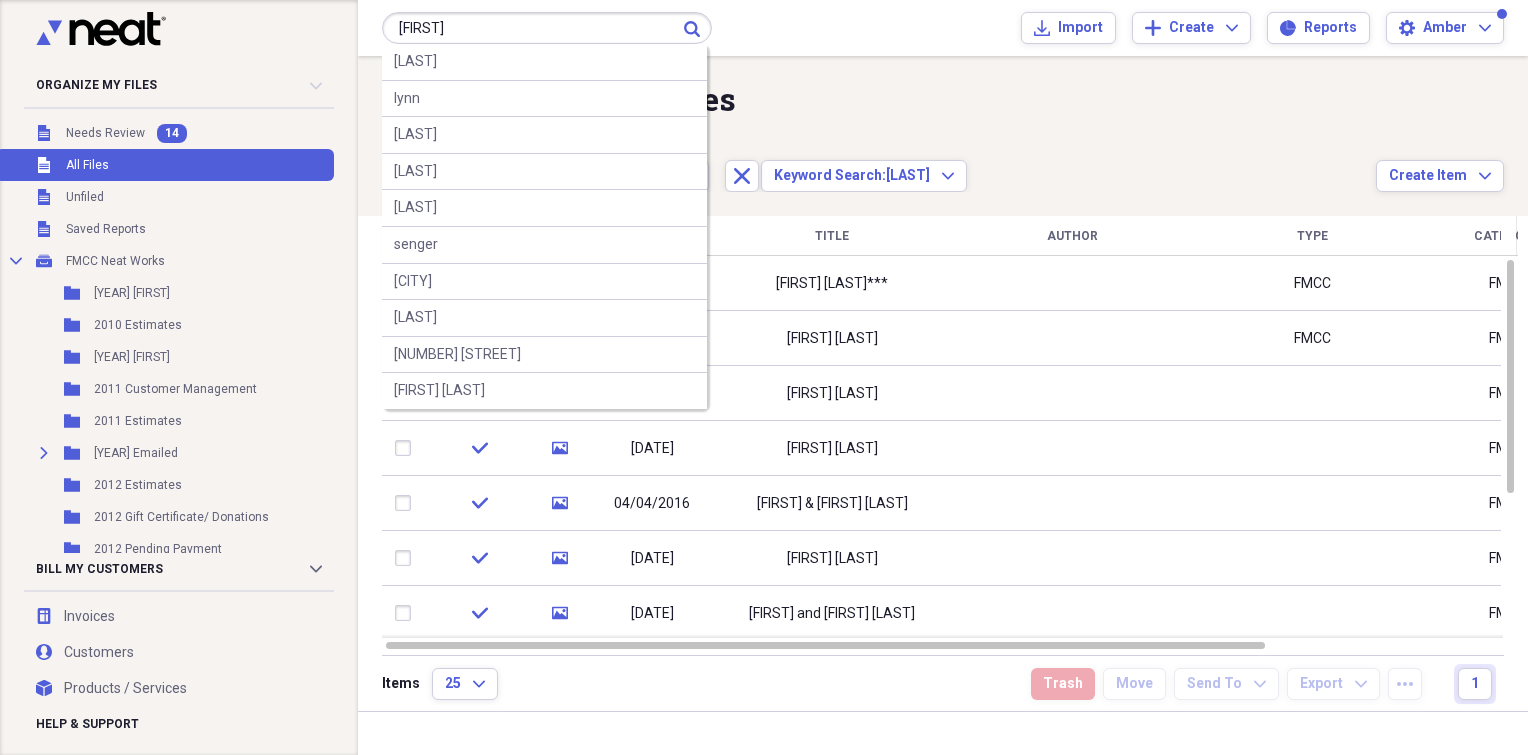 type on "[FIRST]" 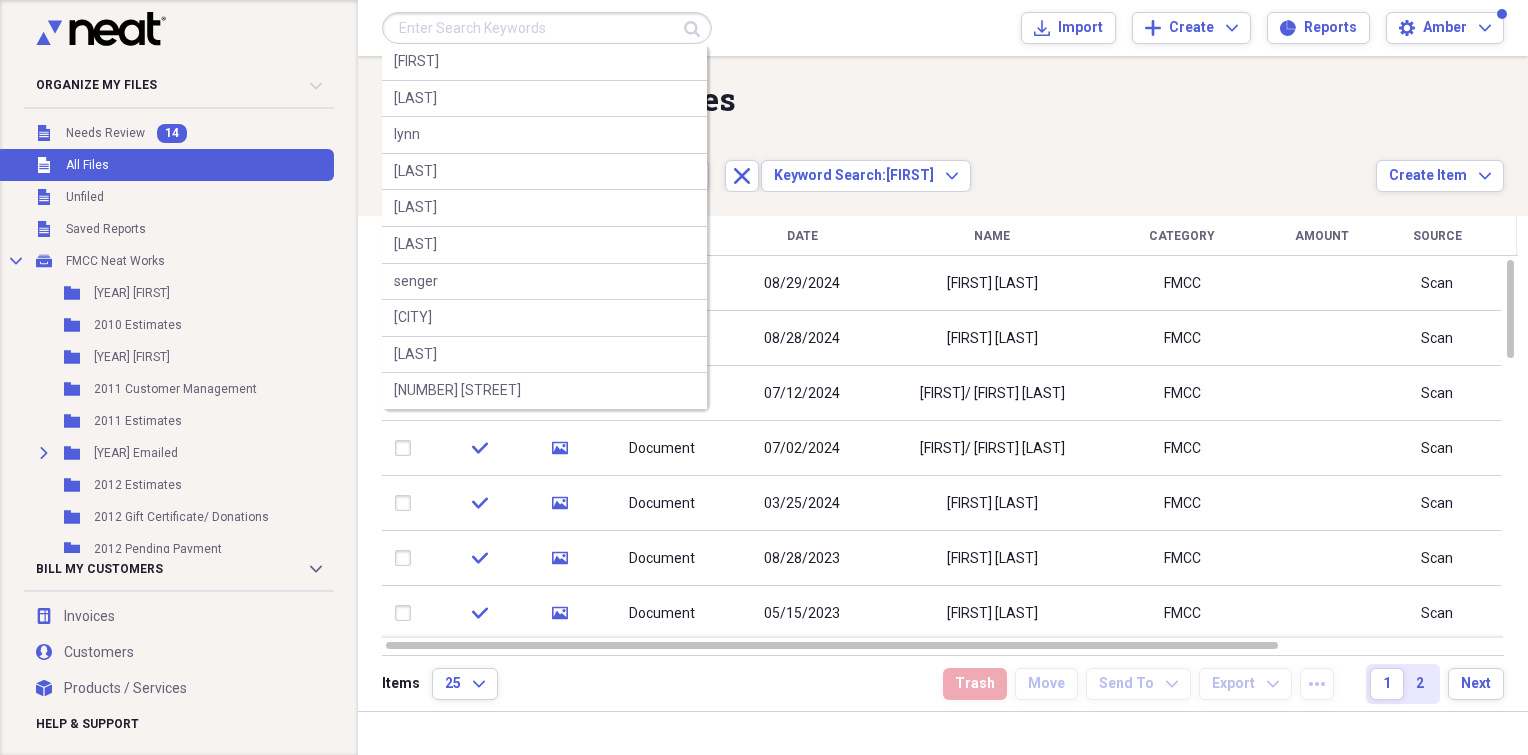 click at bounding box center [547, 28] 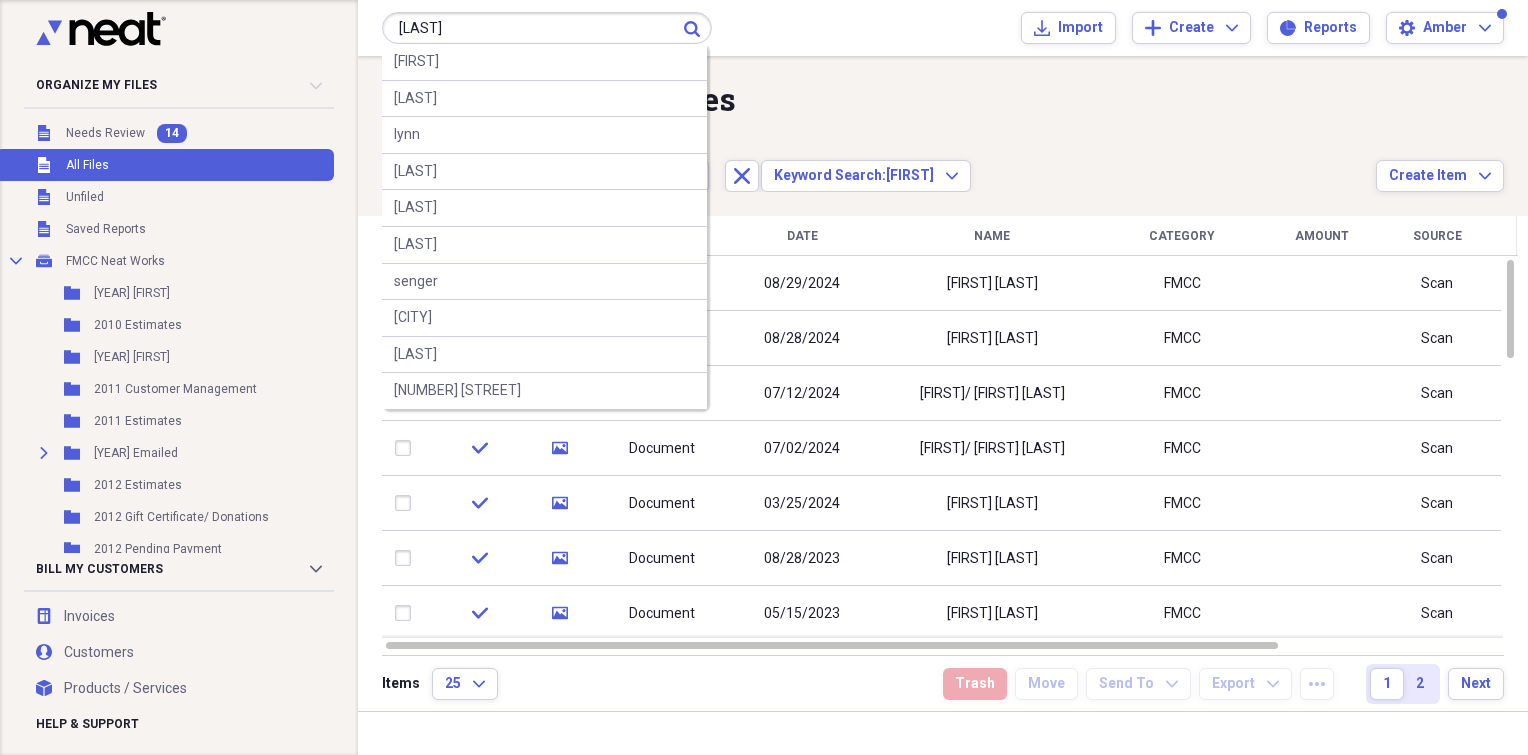 type on "[LAST]" 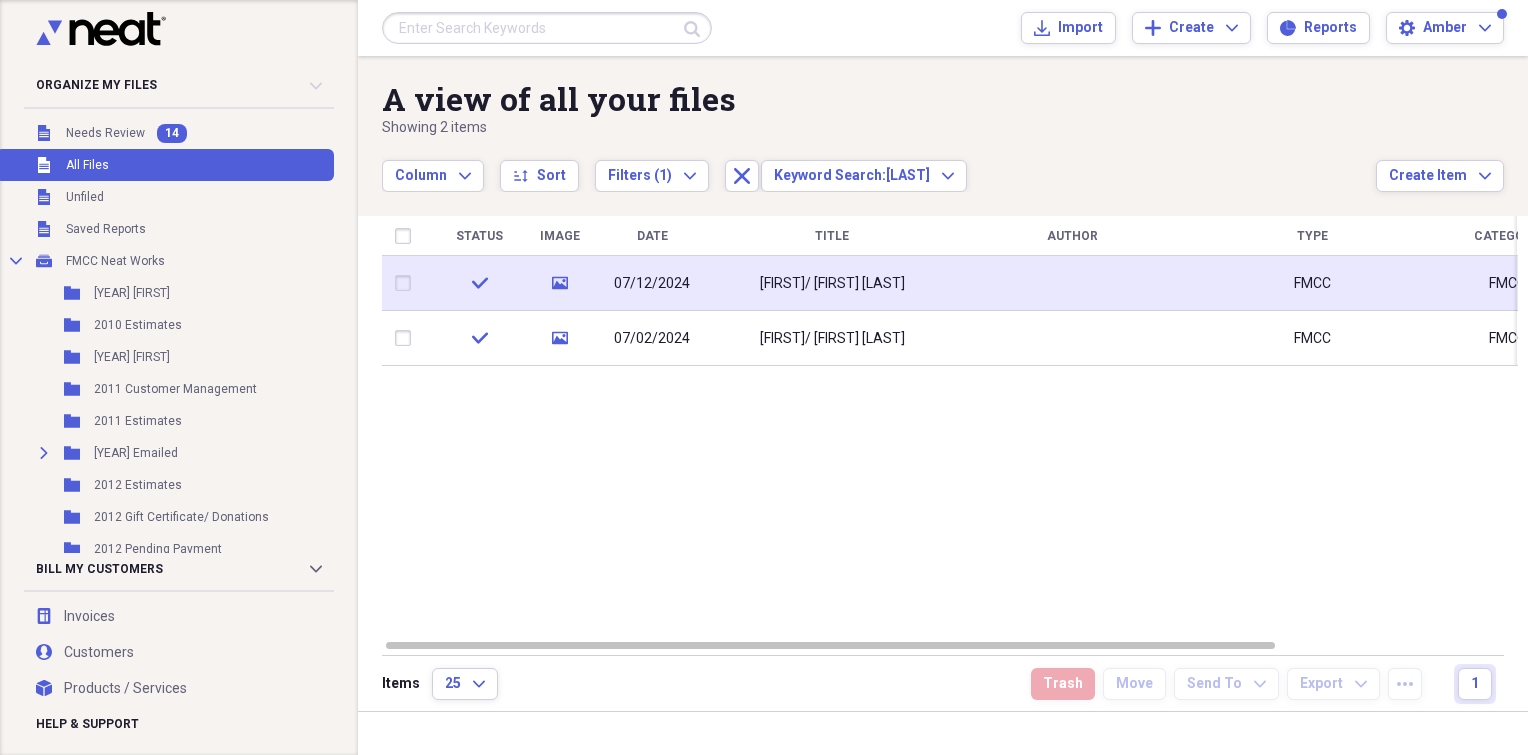 click on "[FIRST]/ [FIRST] [LAST]" at bounding box center [832, 283] 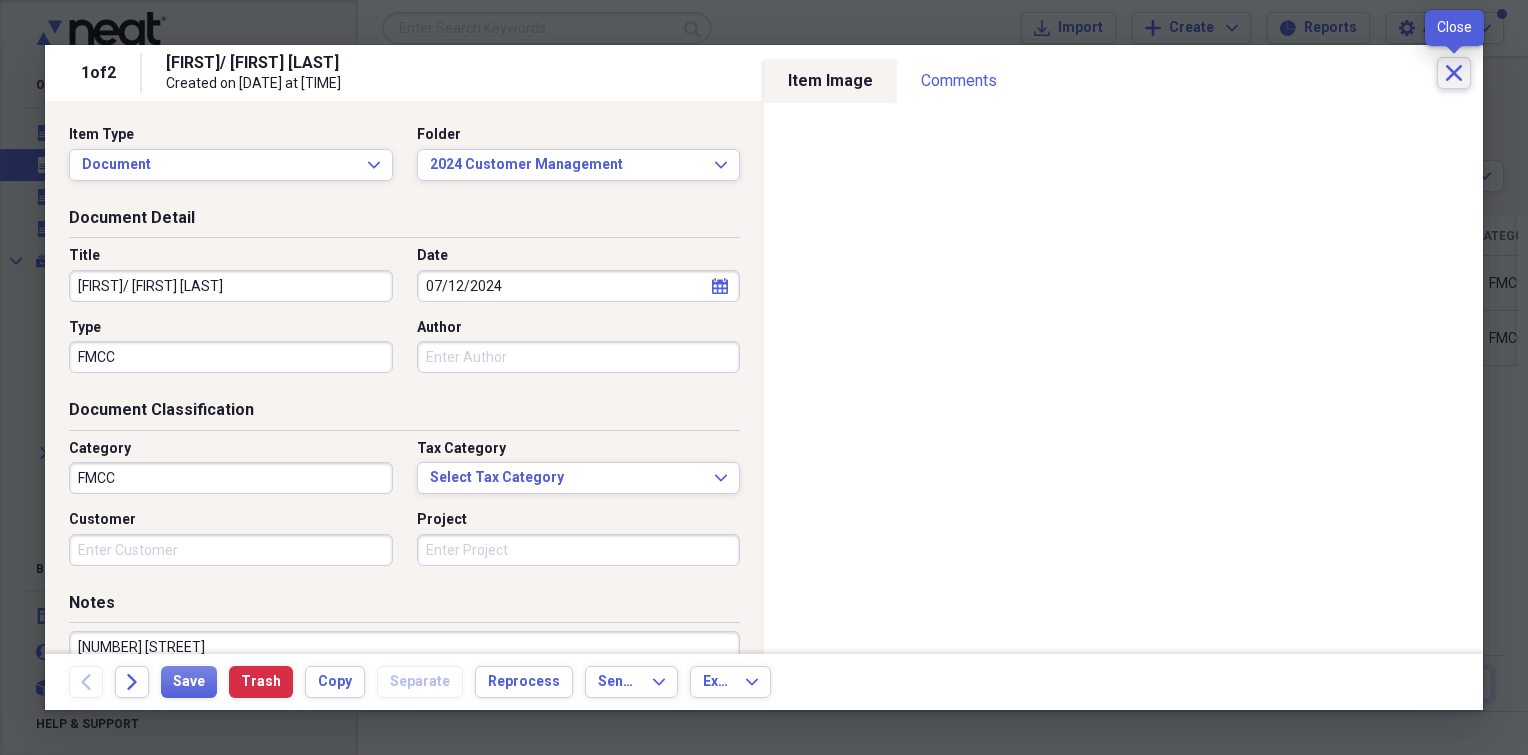 click on "Close" 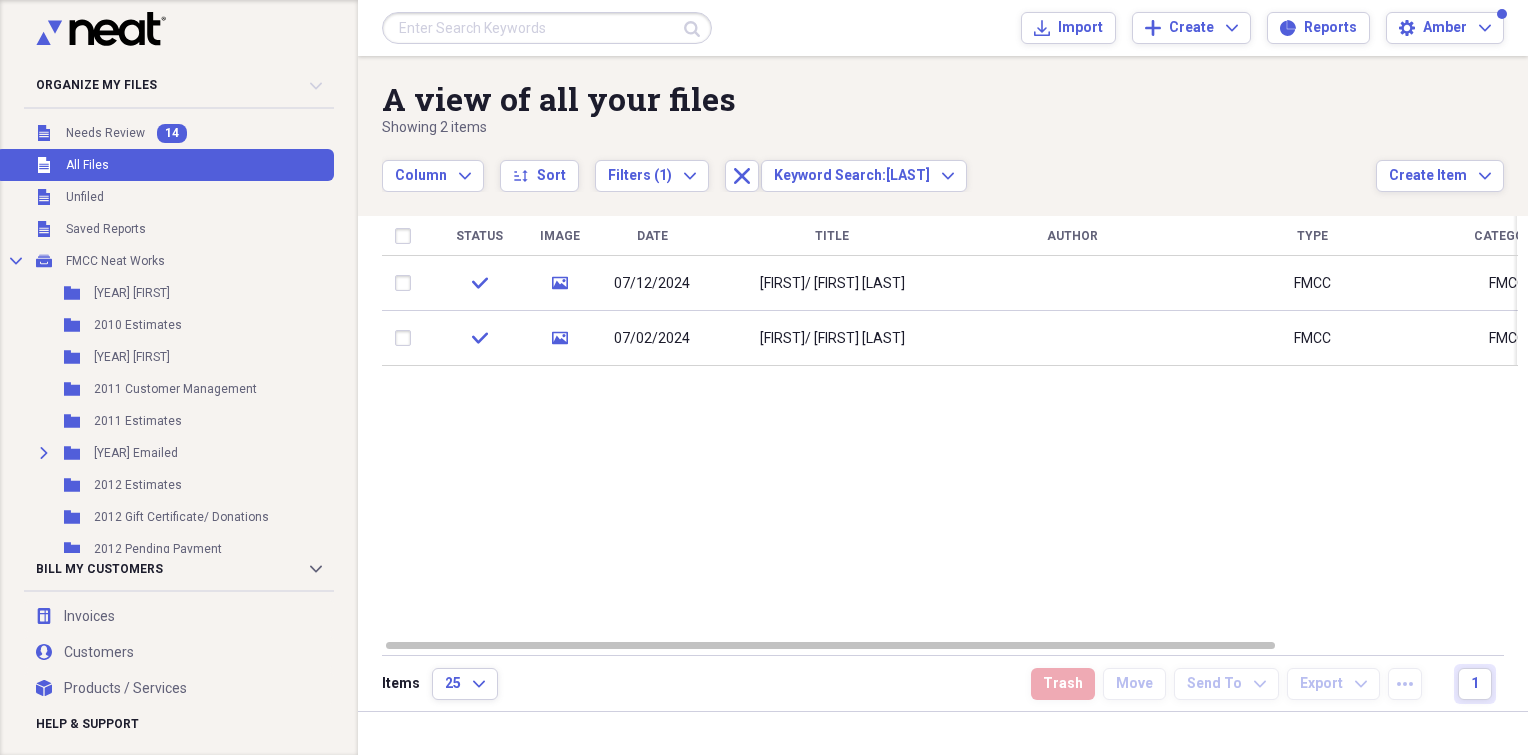 click at bounding box center [547, 28] 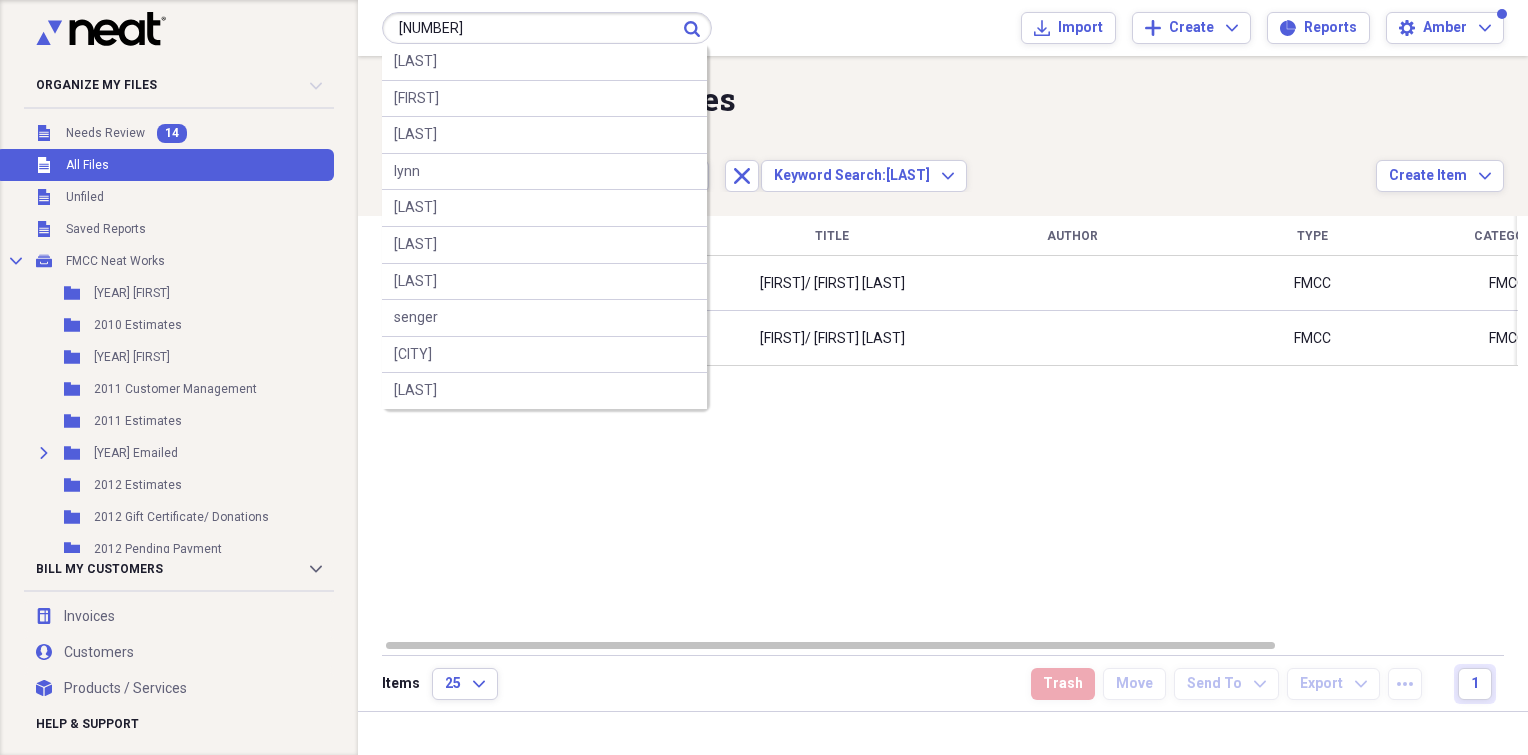 type on "[NUMBER]" 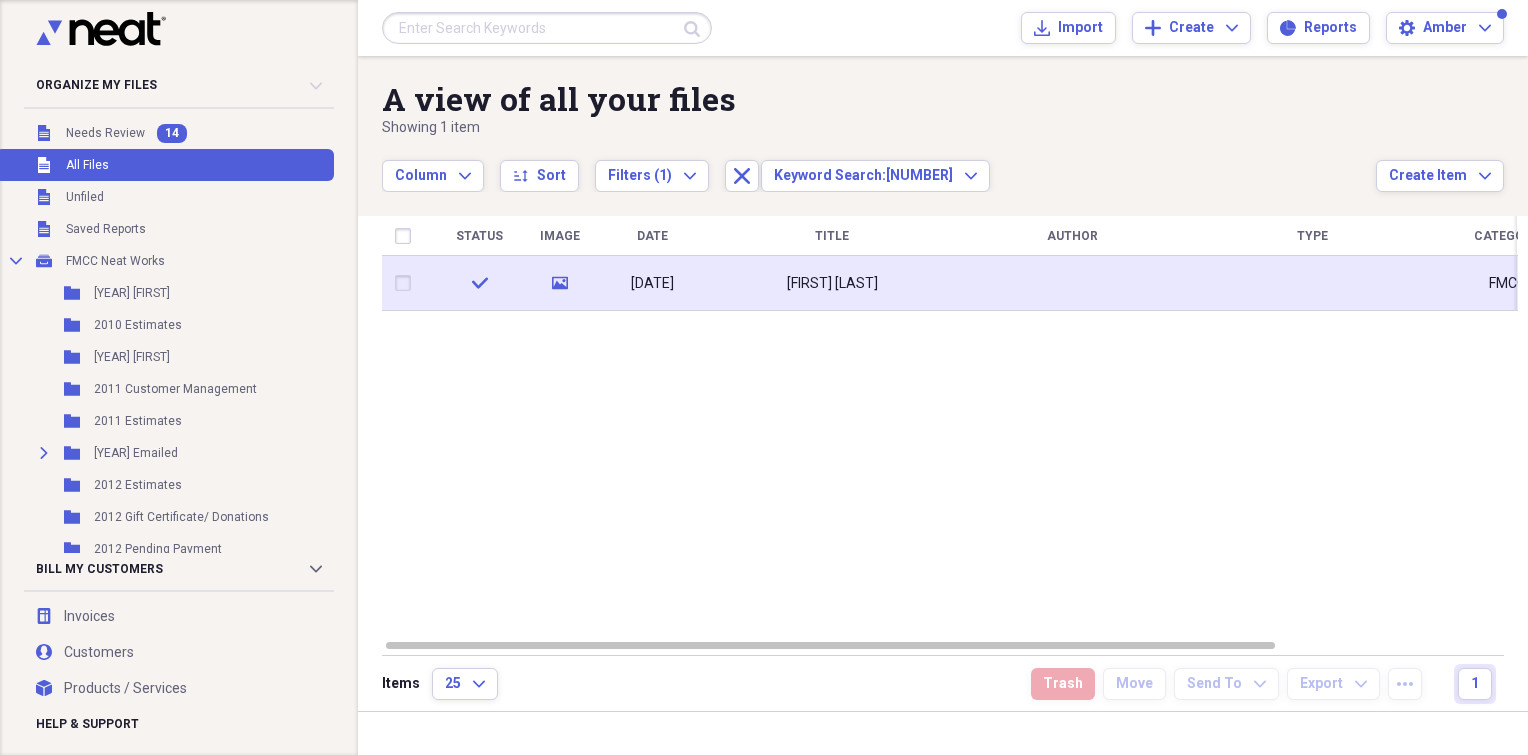 click on "[FIRST] [LAST]" at bounding box center (832, 283) 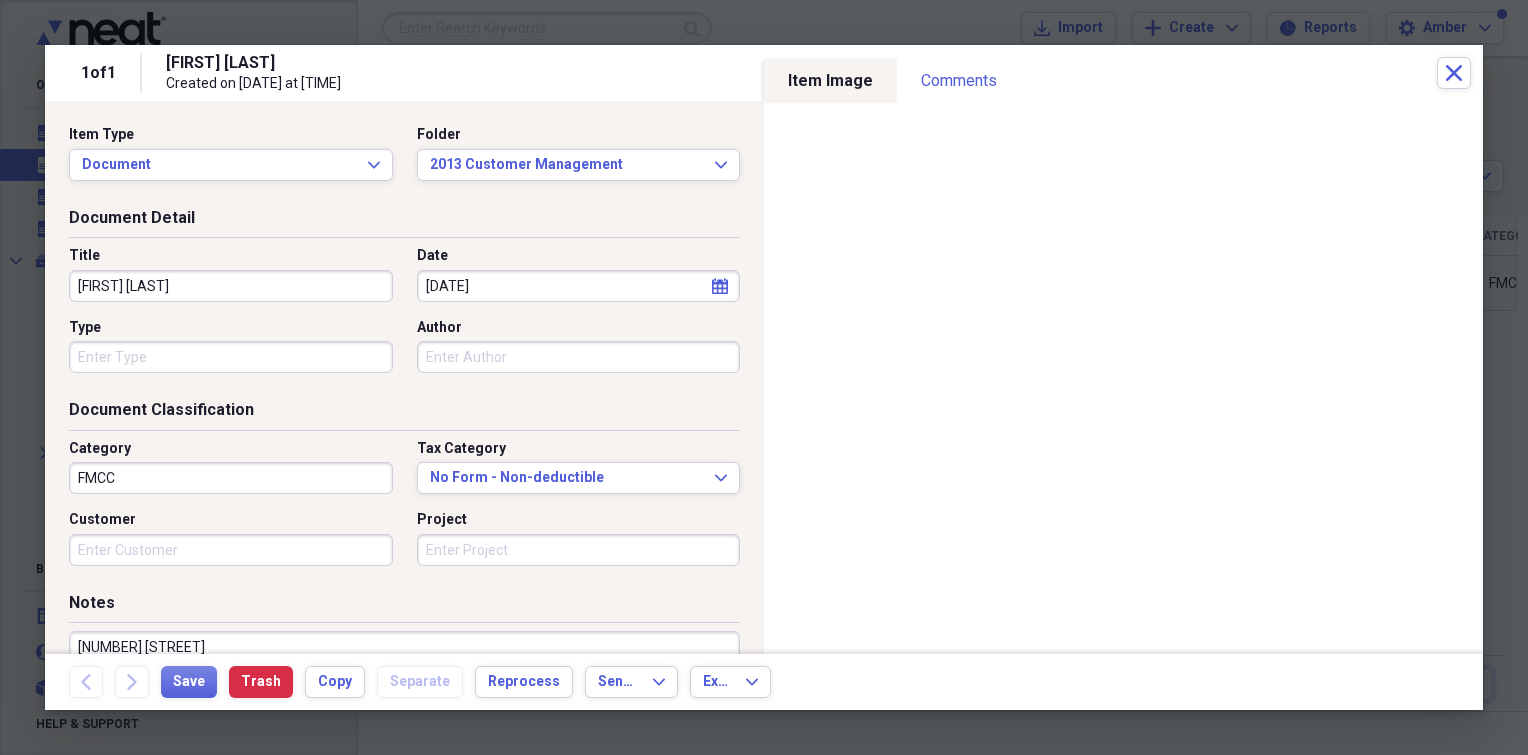 scroll, scrollTop: 100, scrollLeft: 0, axis: vertical 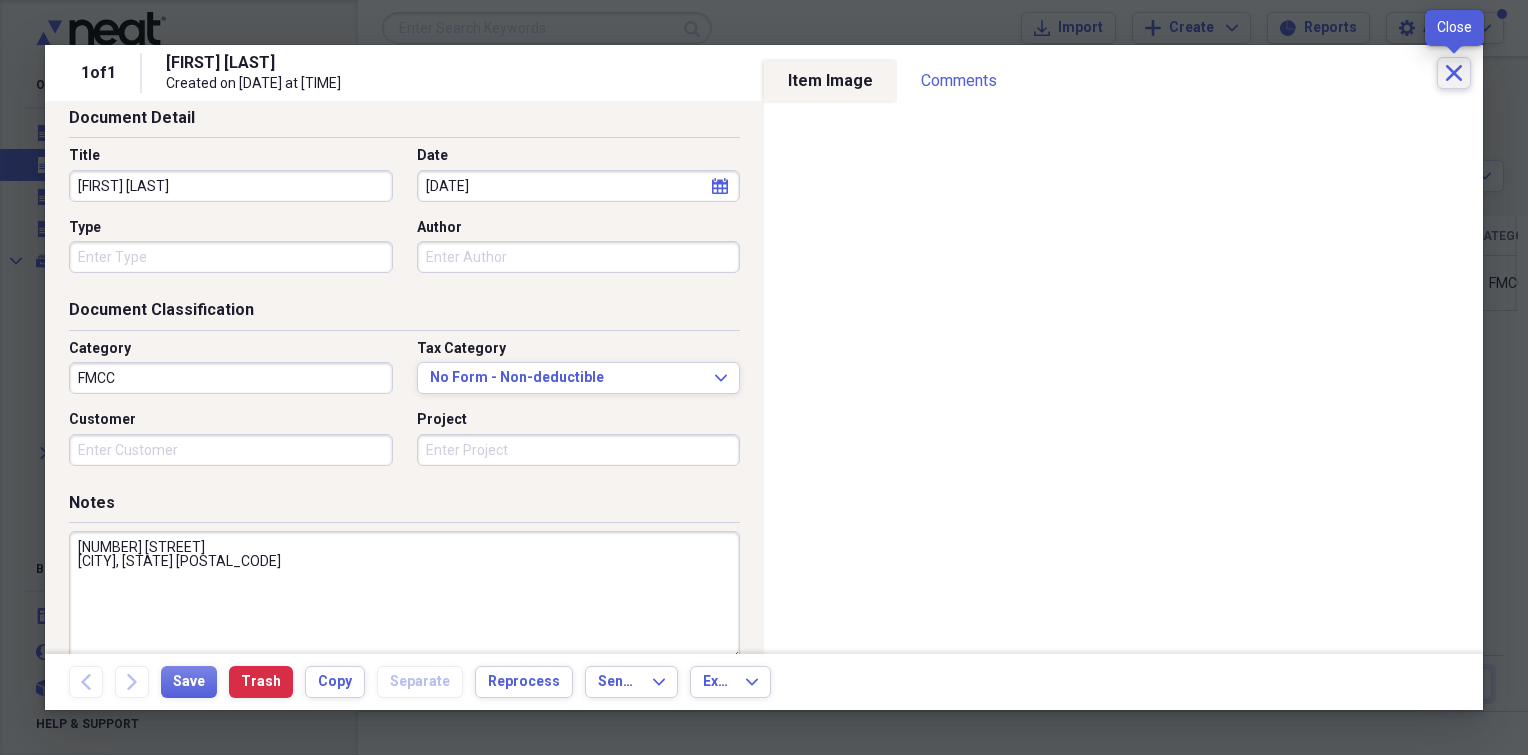 click 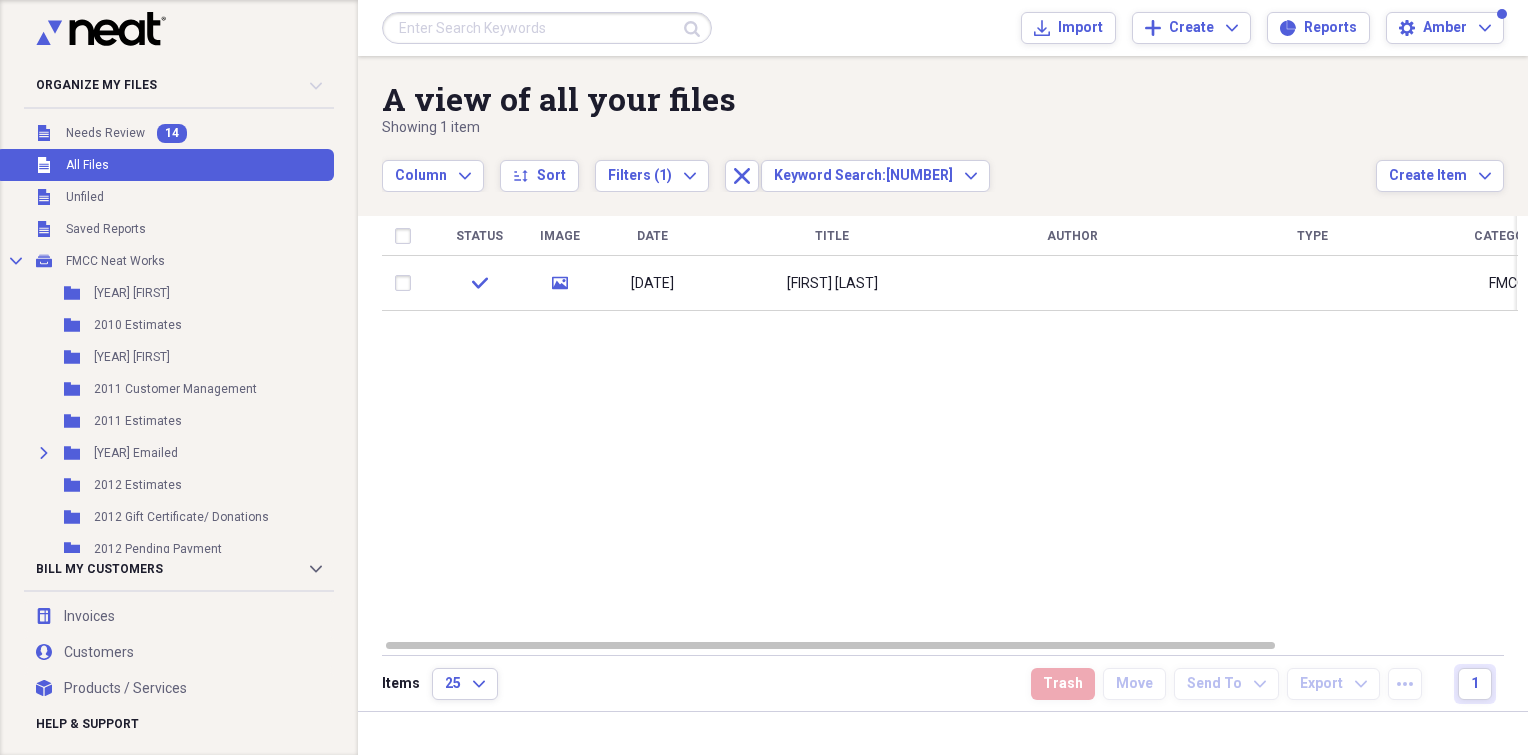 click at bounding box center [547, 28] 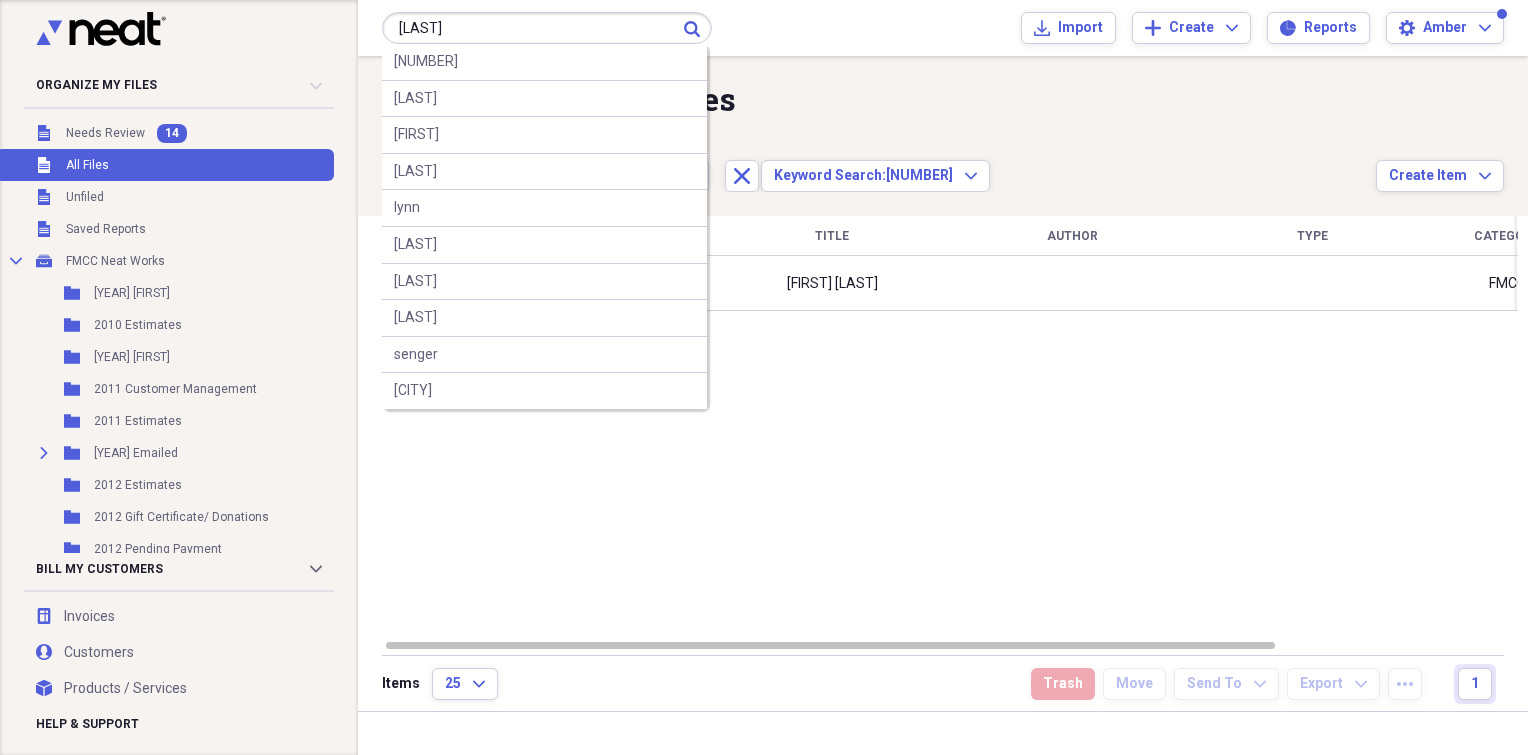 type on "[LAST]" 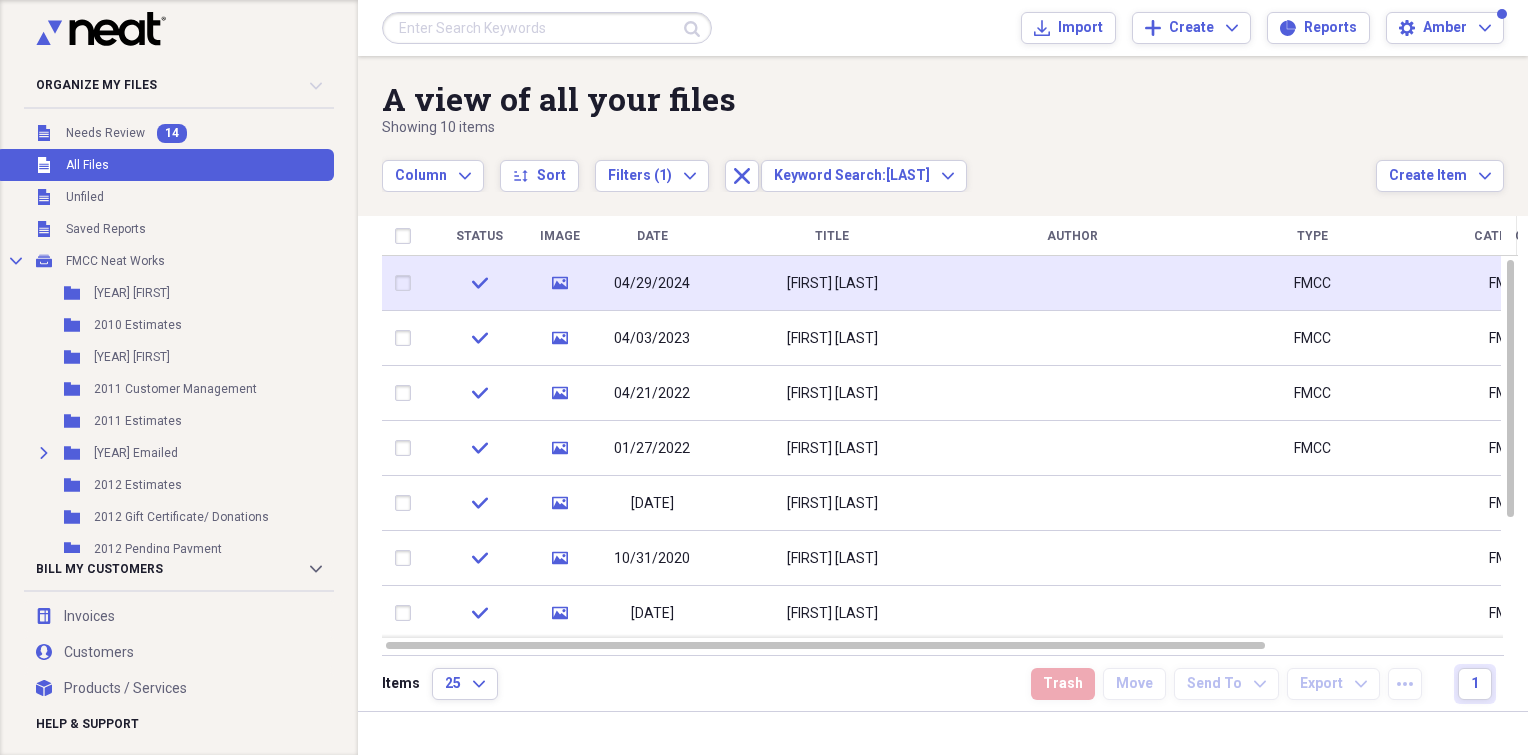 click at bounding box center (1072, 283) 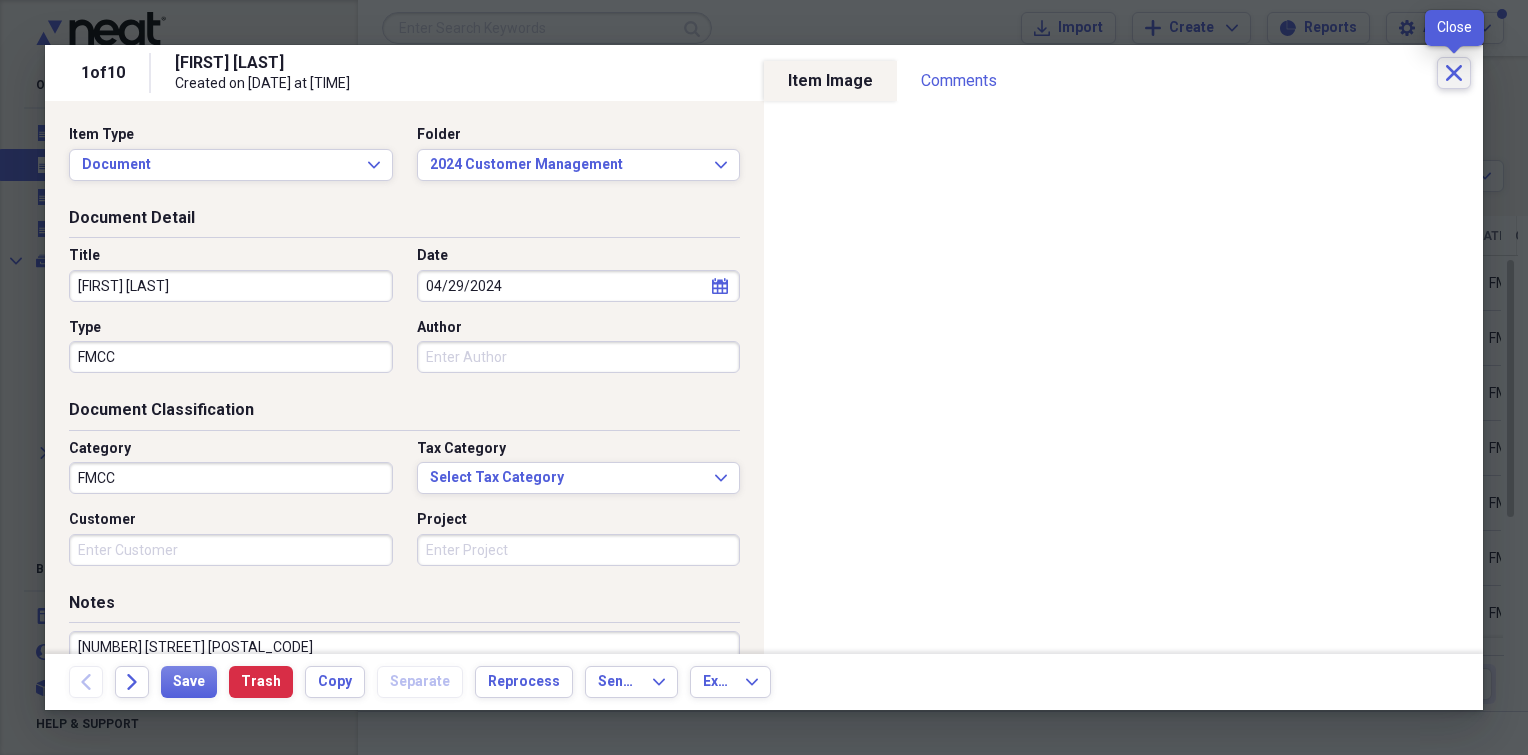 click on "Close" 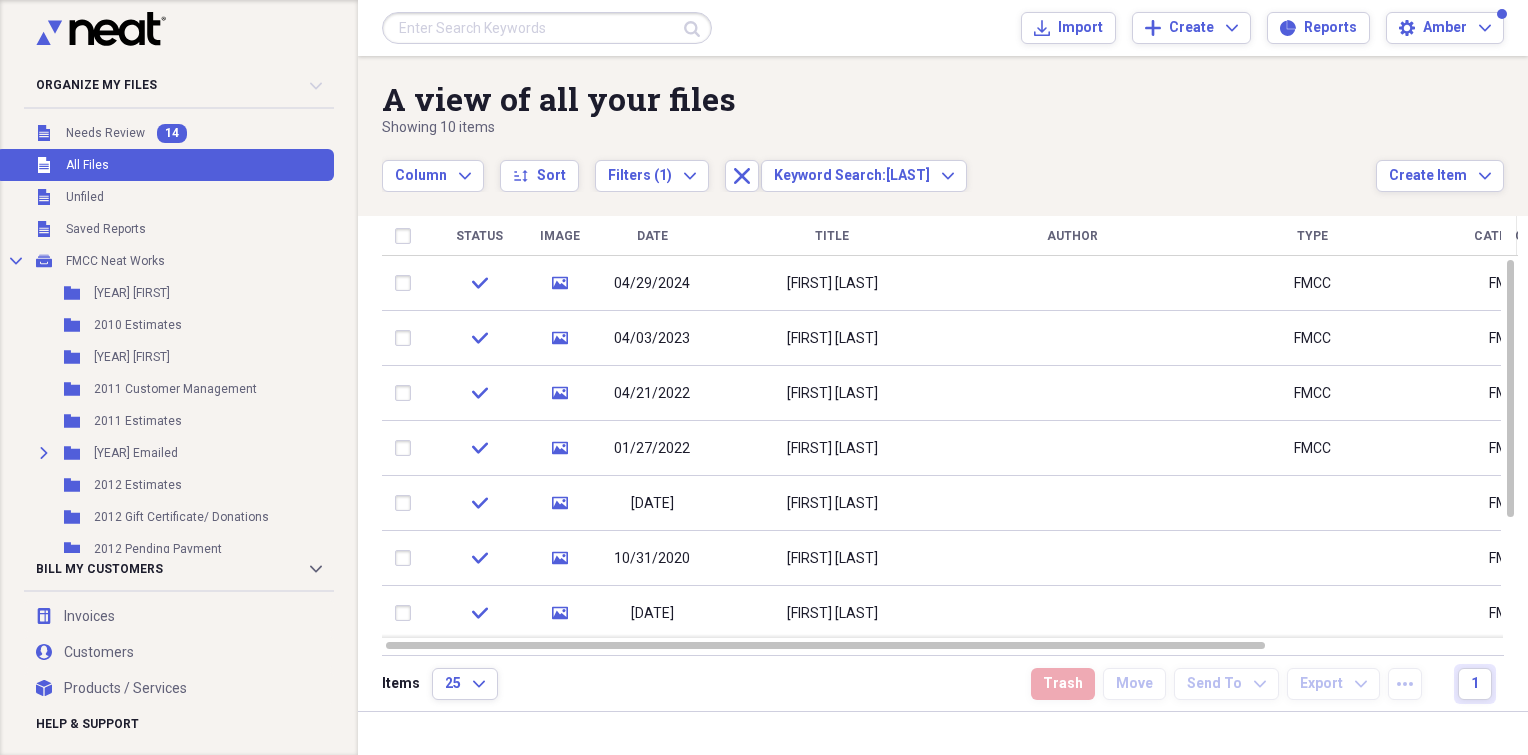 click at bounding box center (547, 28) 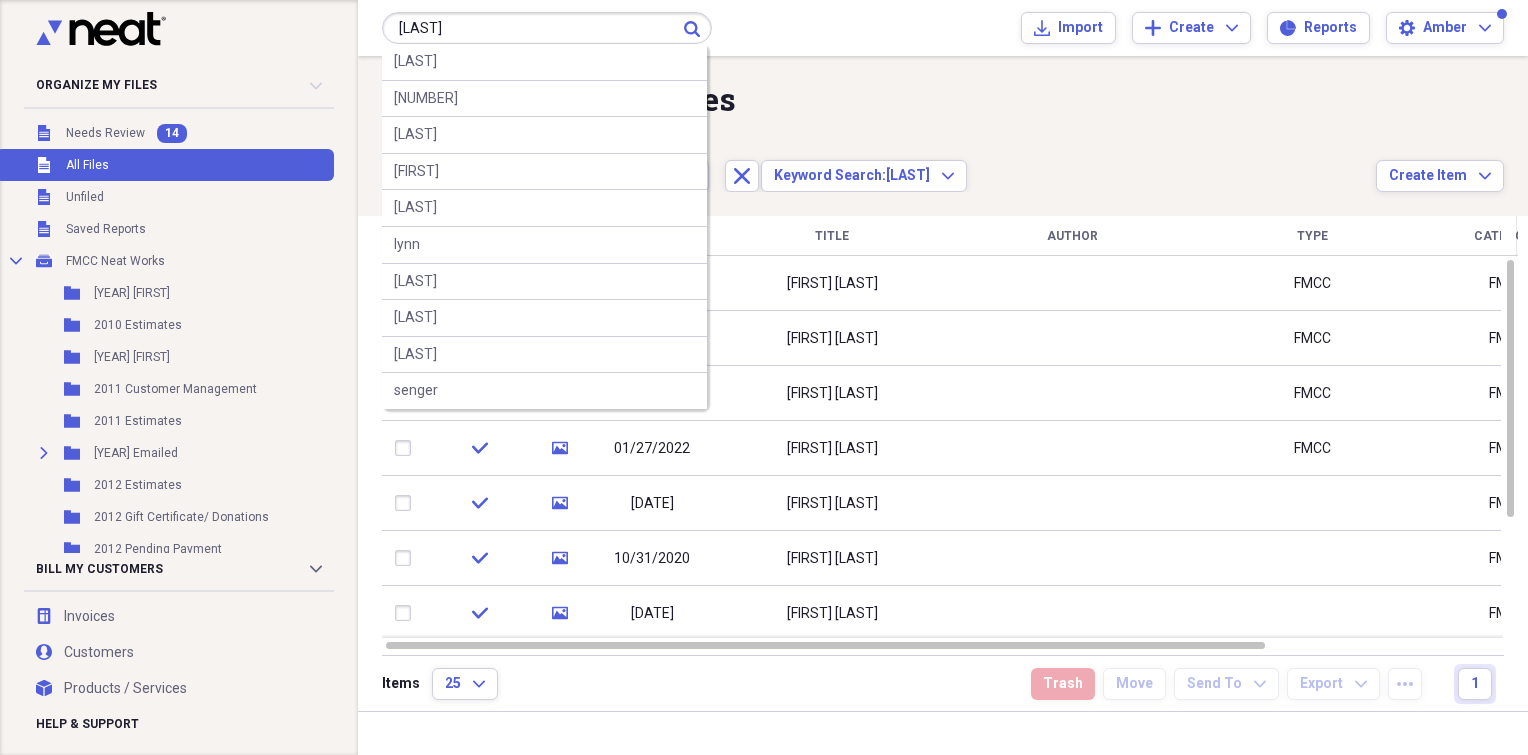 type on "[LAST]" 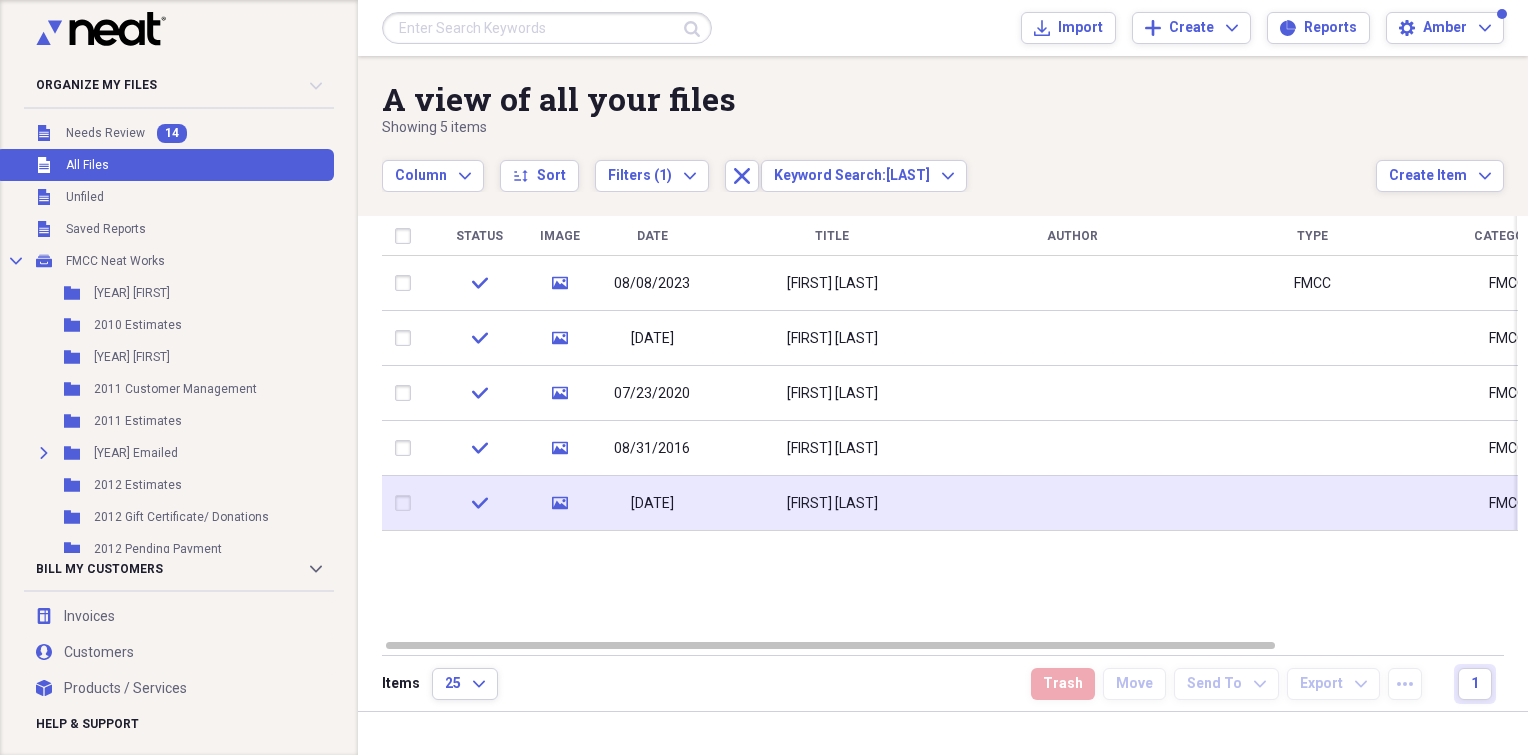 click on "[FIRST] [LAST]" at bounding box center [832, 503] 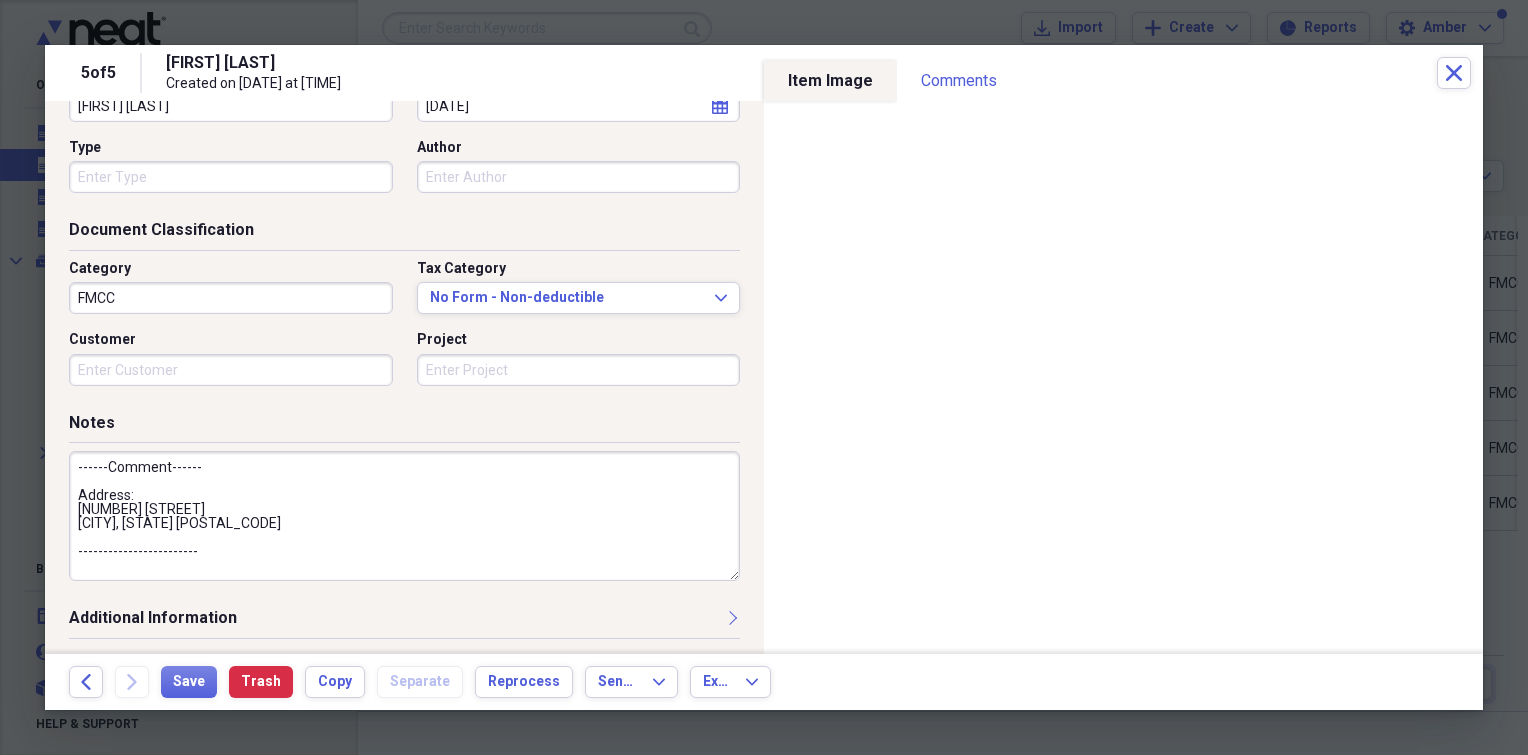 scroll, scrollTop: 0, scrollLeft: 0, axis: both 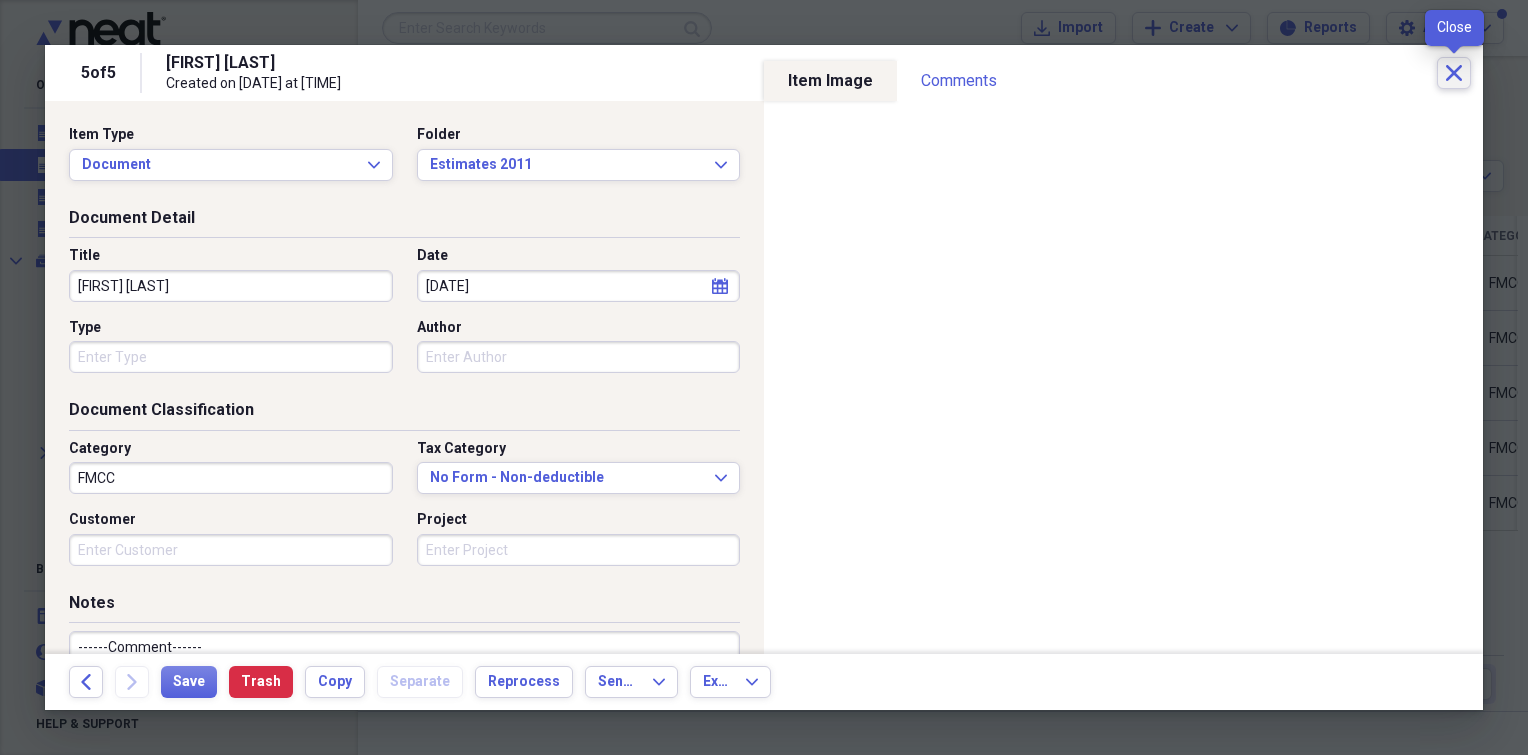 click on "Close" 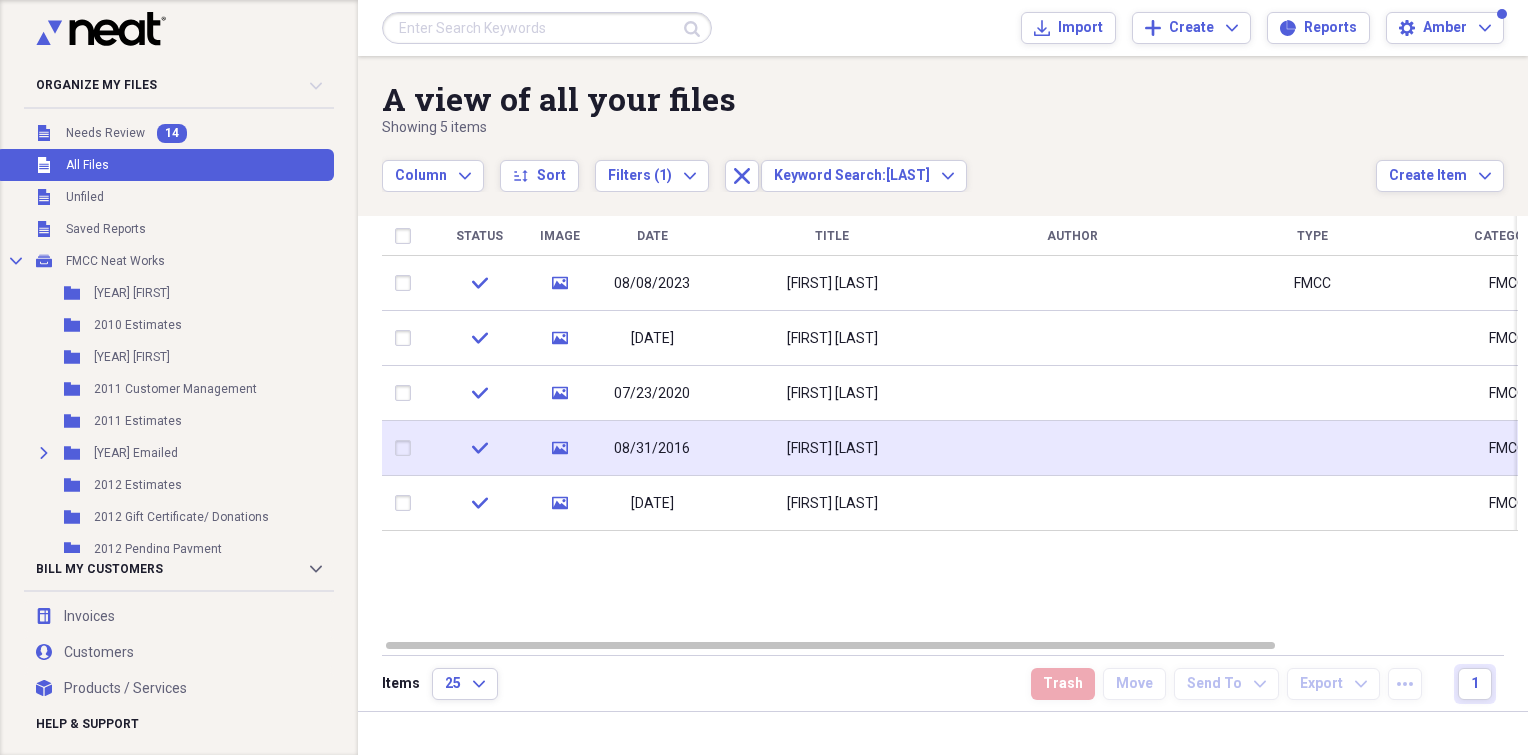 click on "[FIRST] [LAST]" at bounding box center [832, 448] 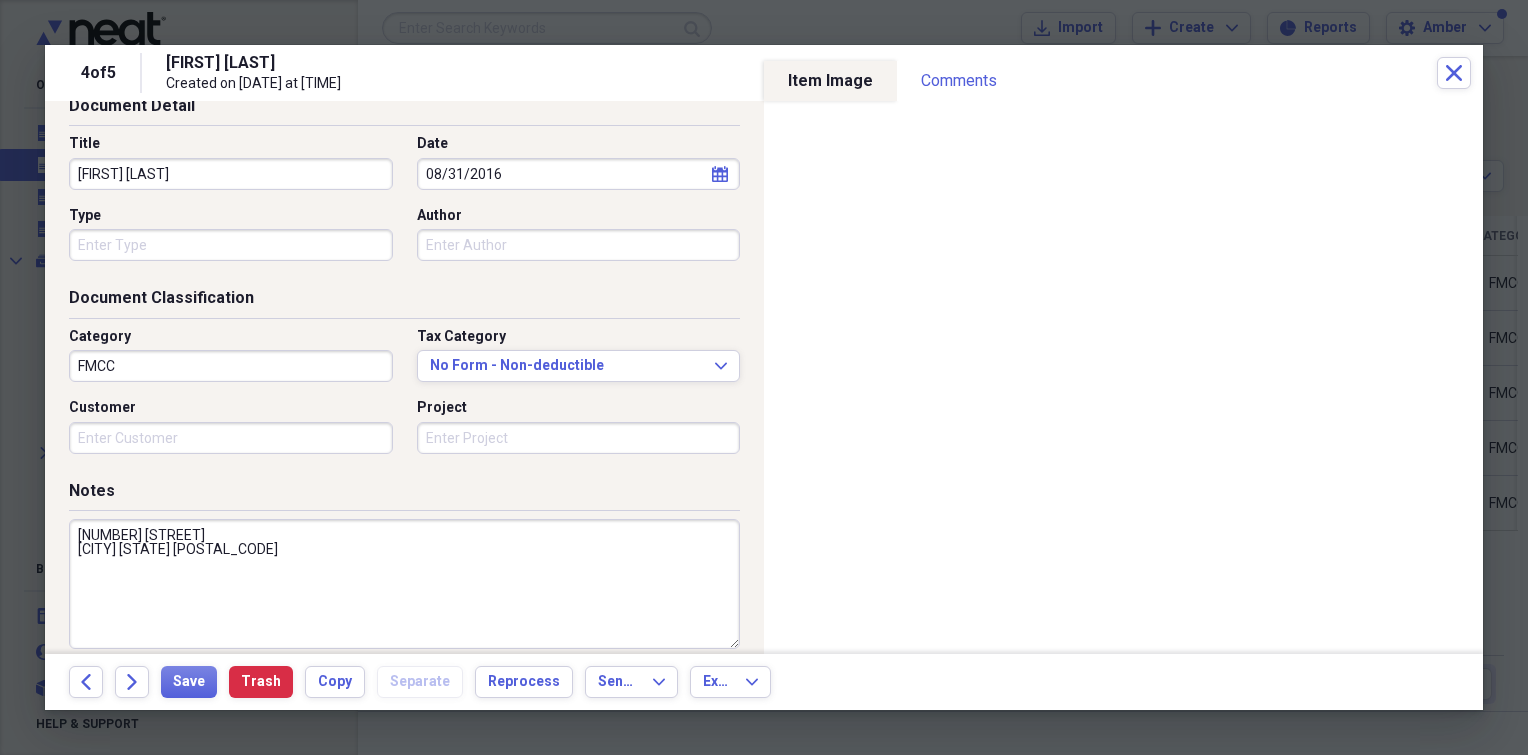 scroll, scrollTop: 80, scrollLeft: 0, axis: vertical 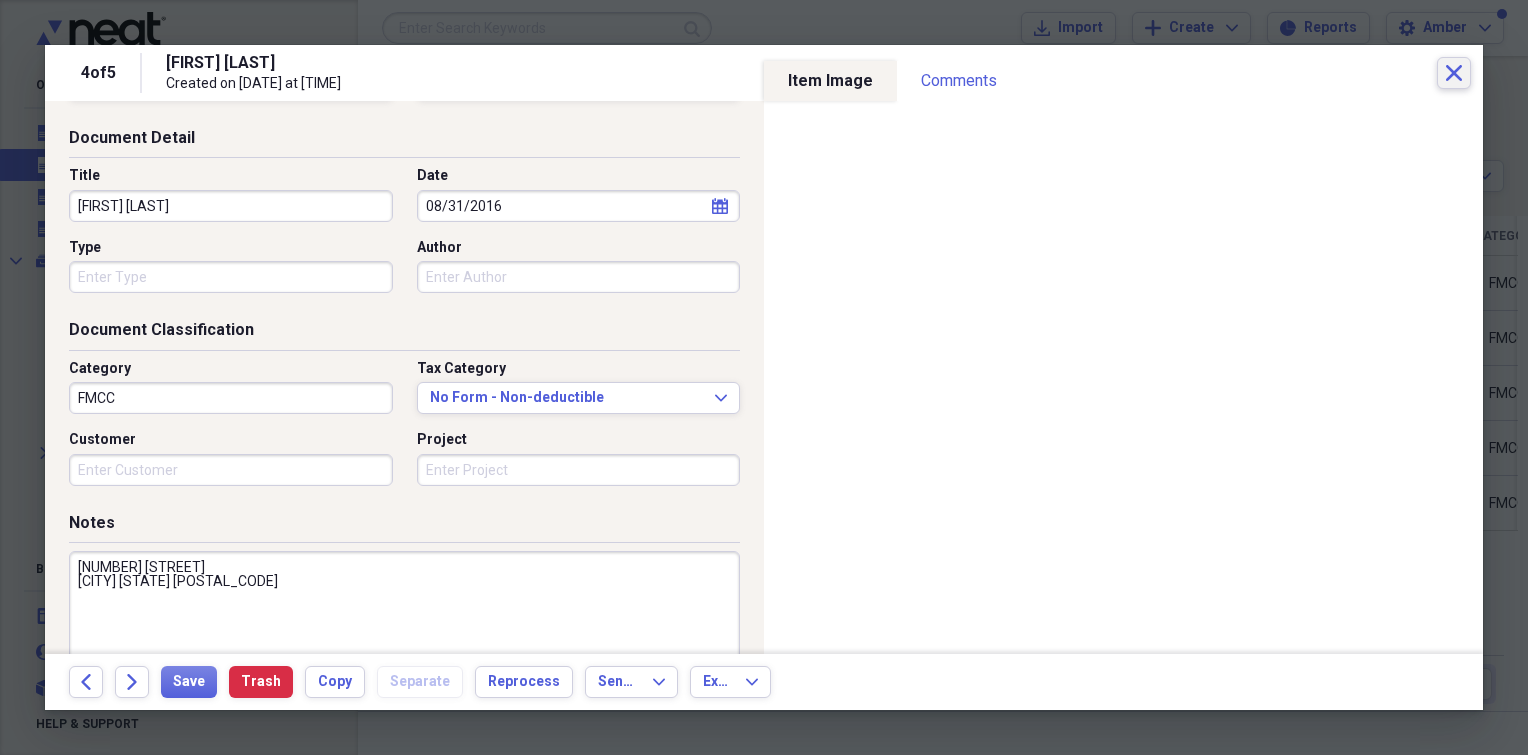 click on "Close" at bounding box center [1454, 73] 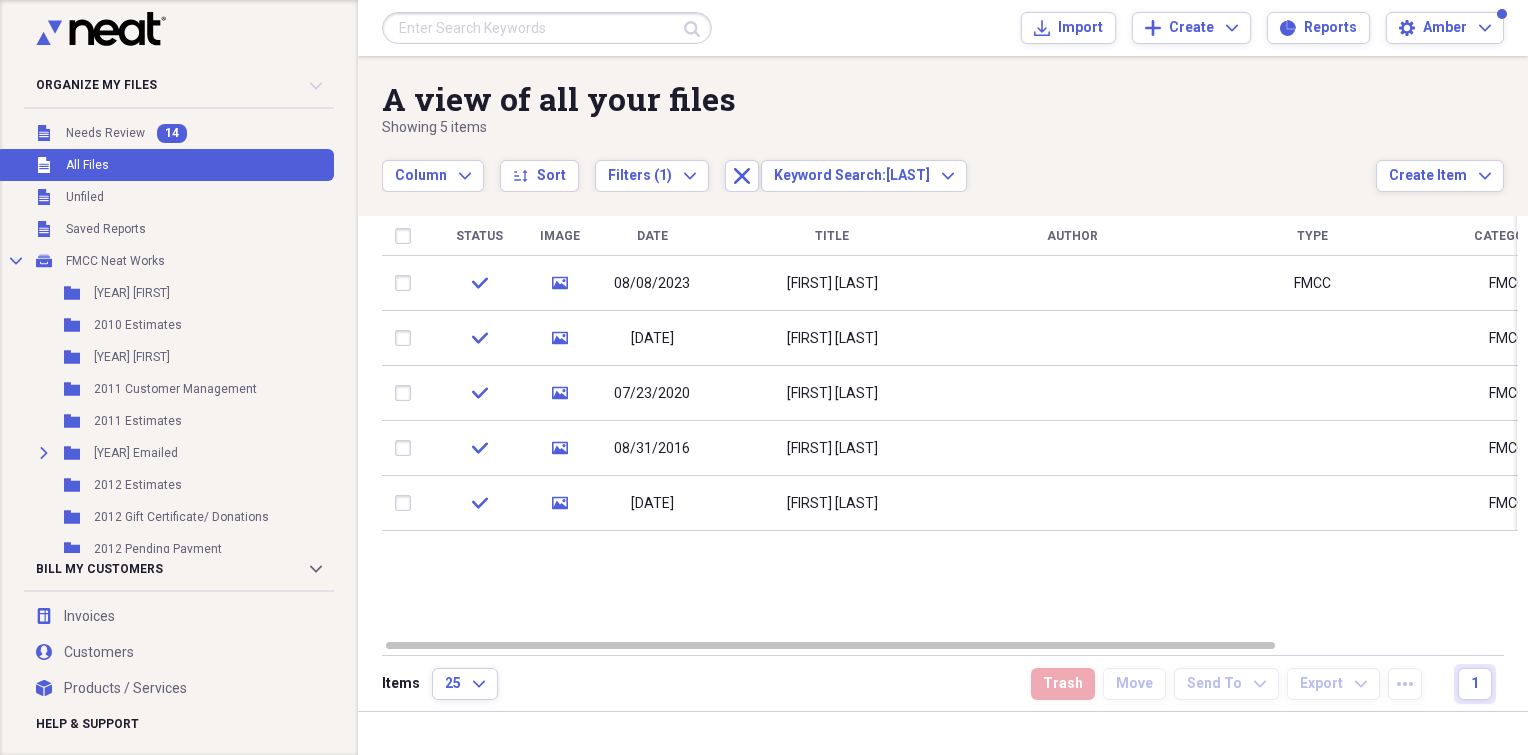 click at bounding box center [547, 28] 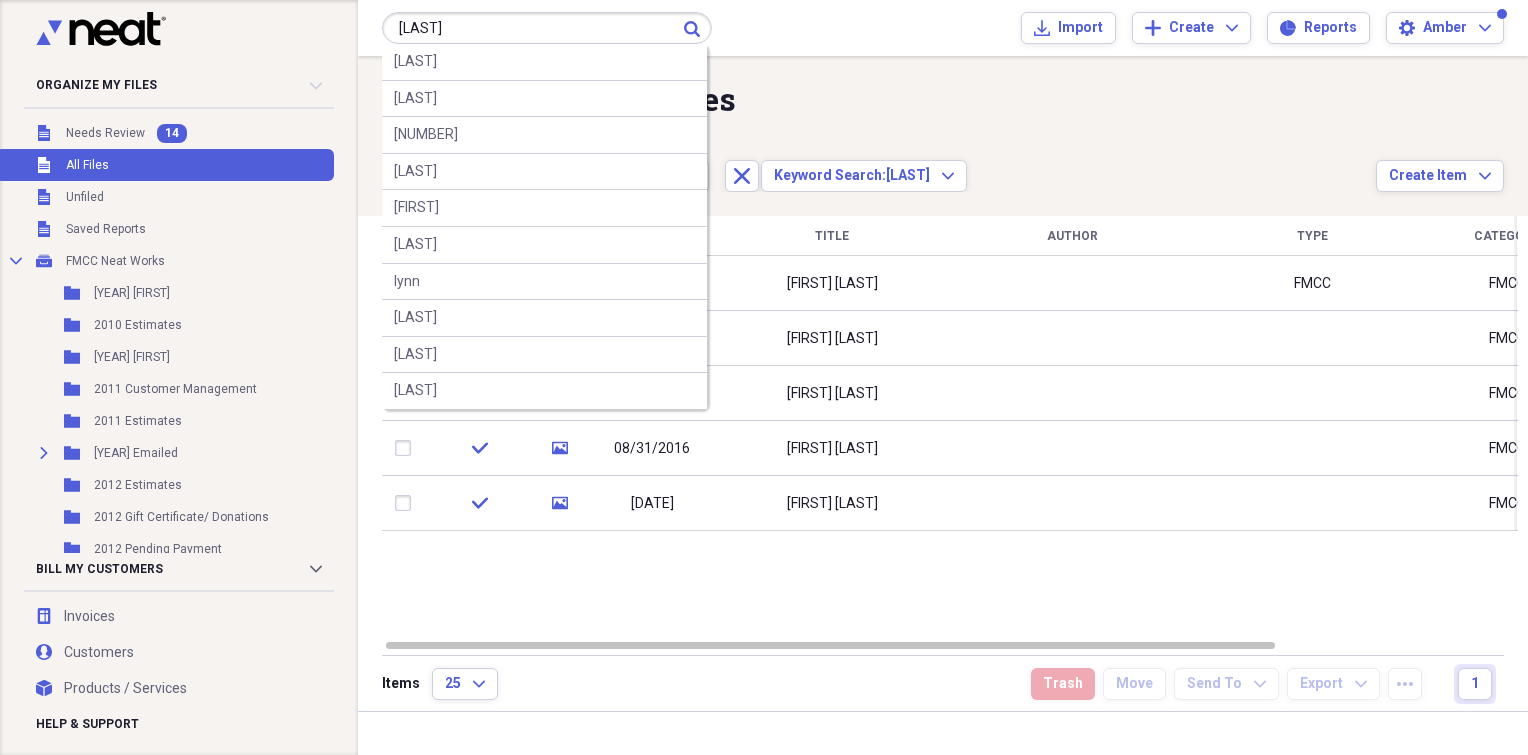 type on "[LAST]" 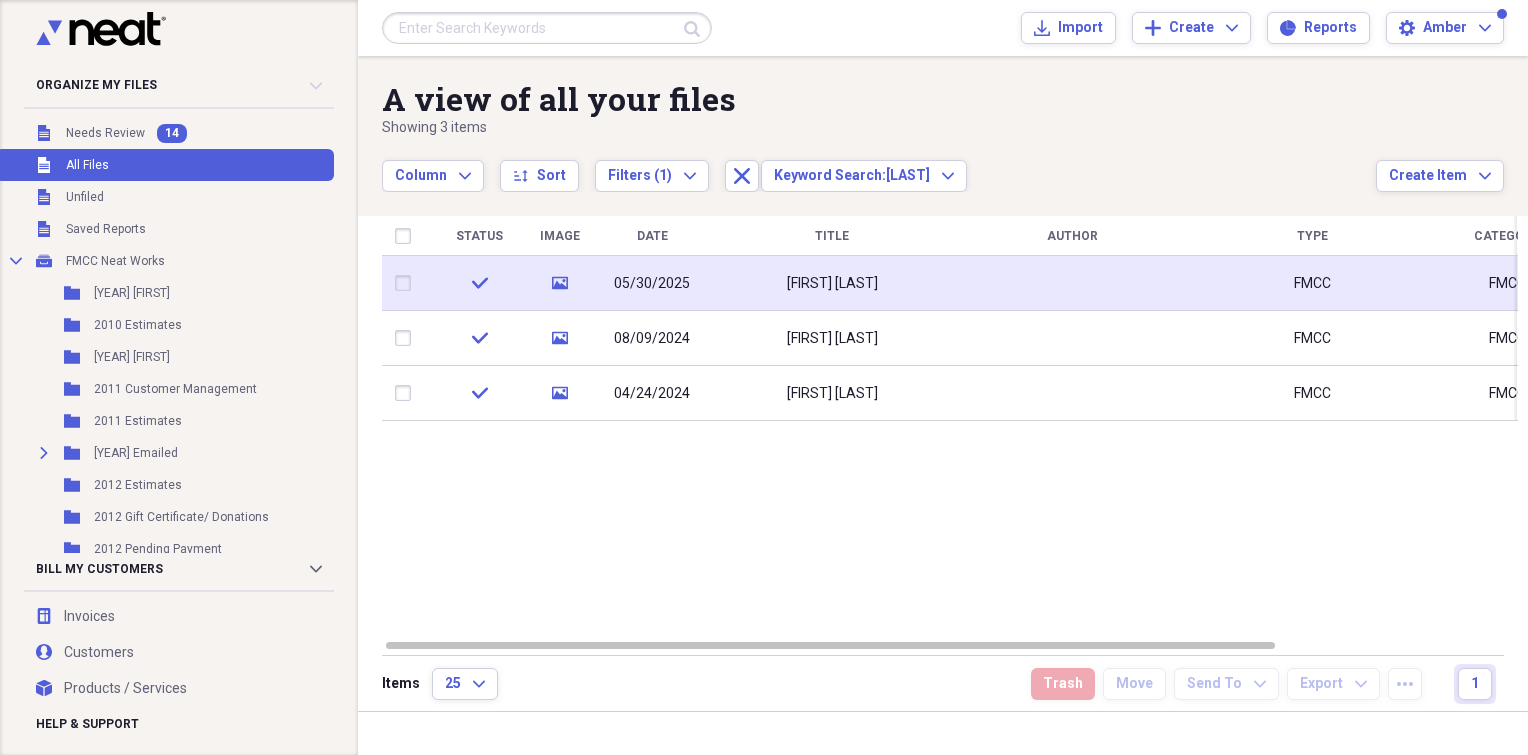 click on "[FIRST] [LAST]" at bounding box center [832, 283] 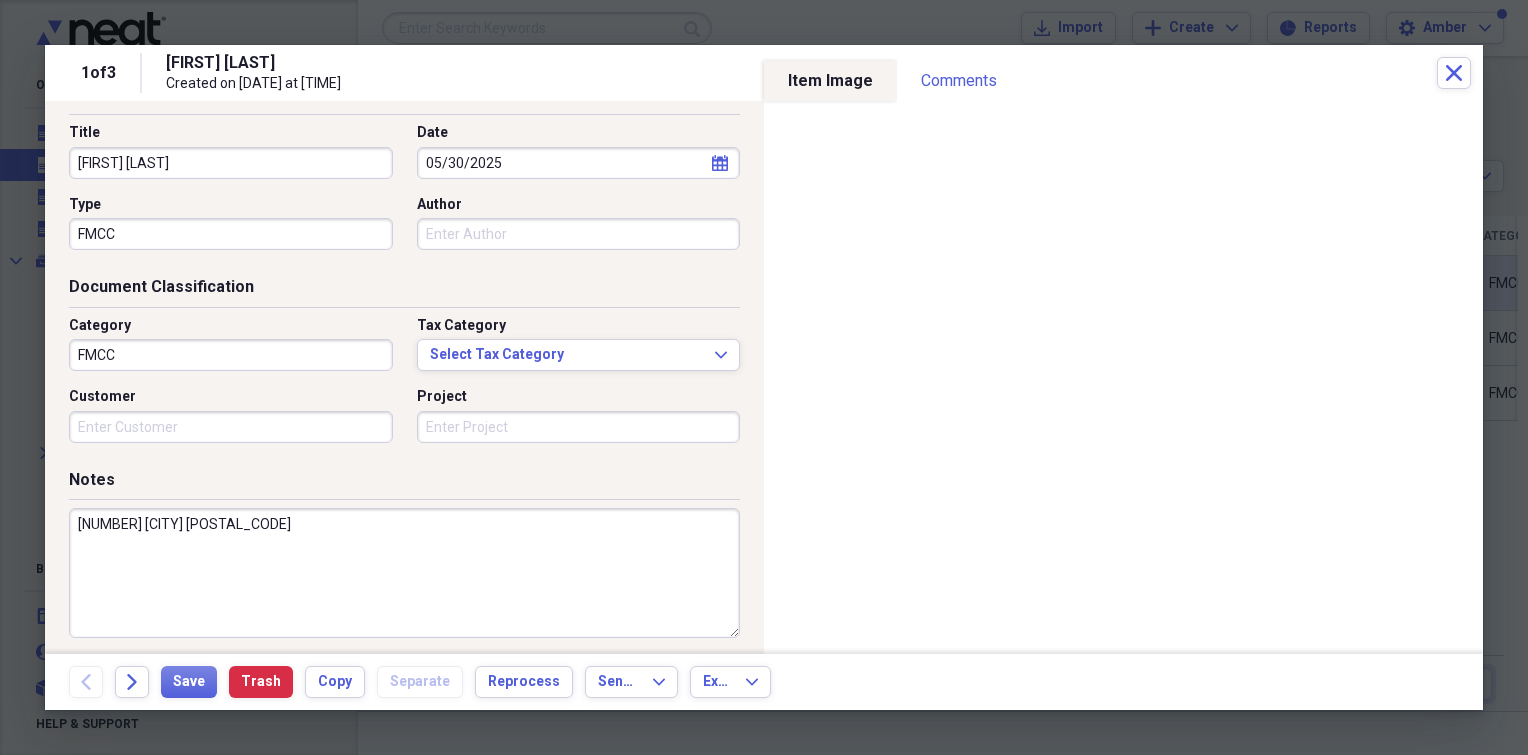 scroll, scrollTop: 162, scrollLeft: 0, axis: vertical 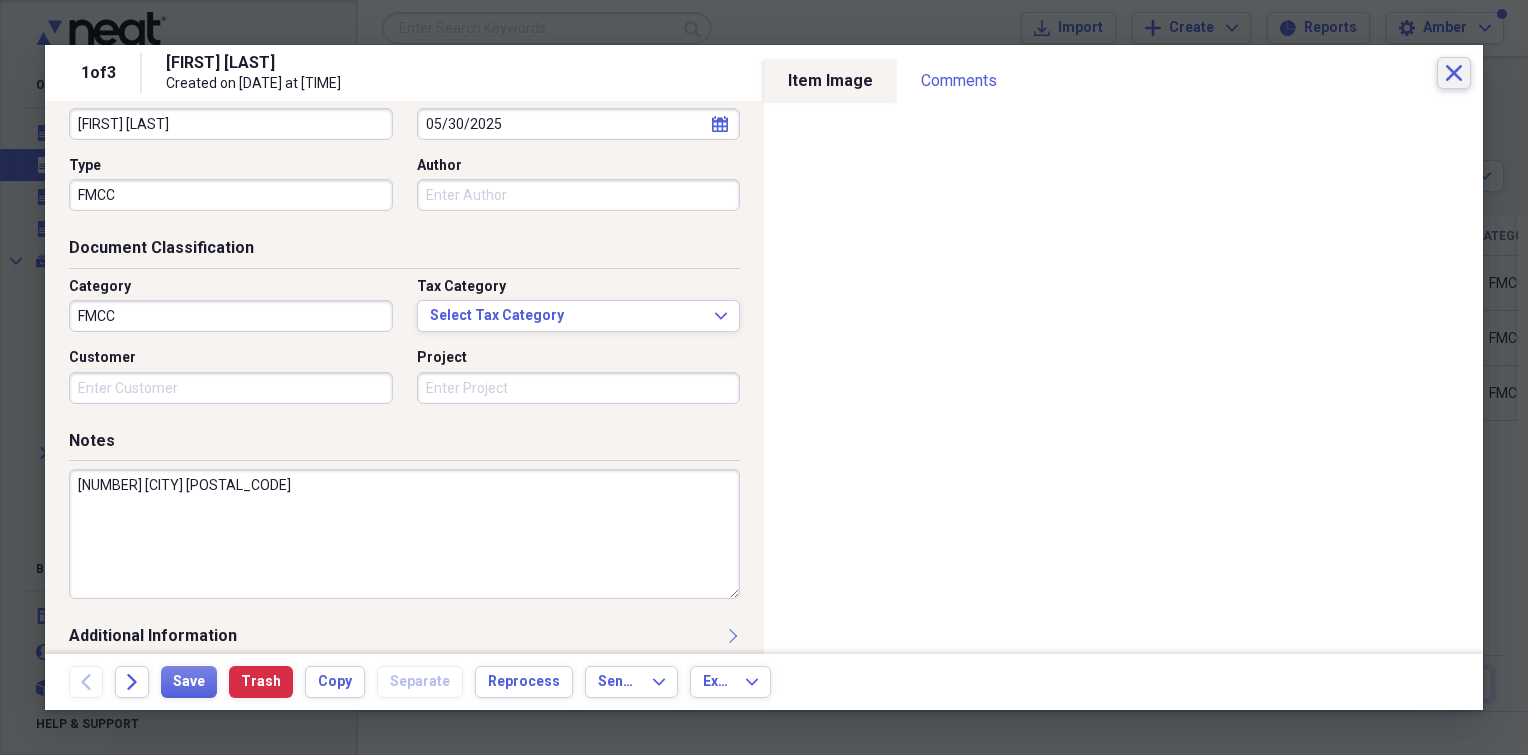 click on "Close" at bounding box center (1454, 73) 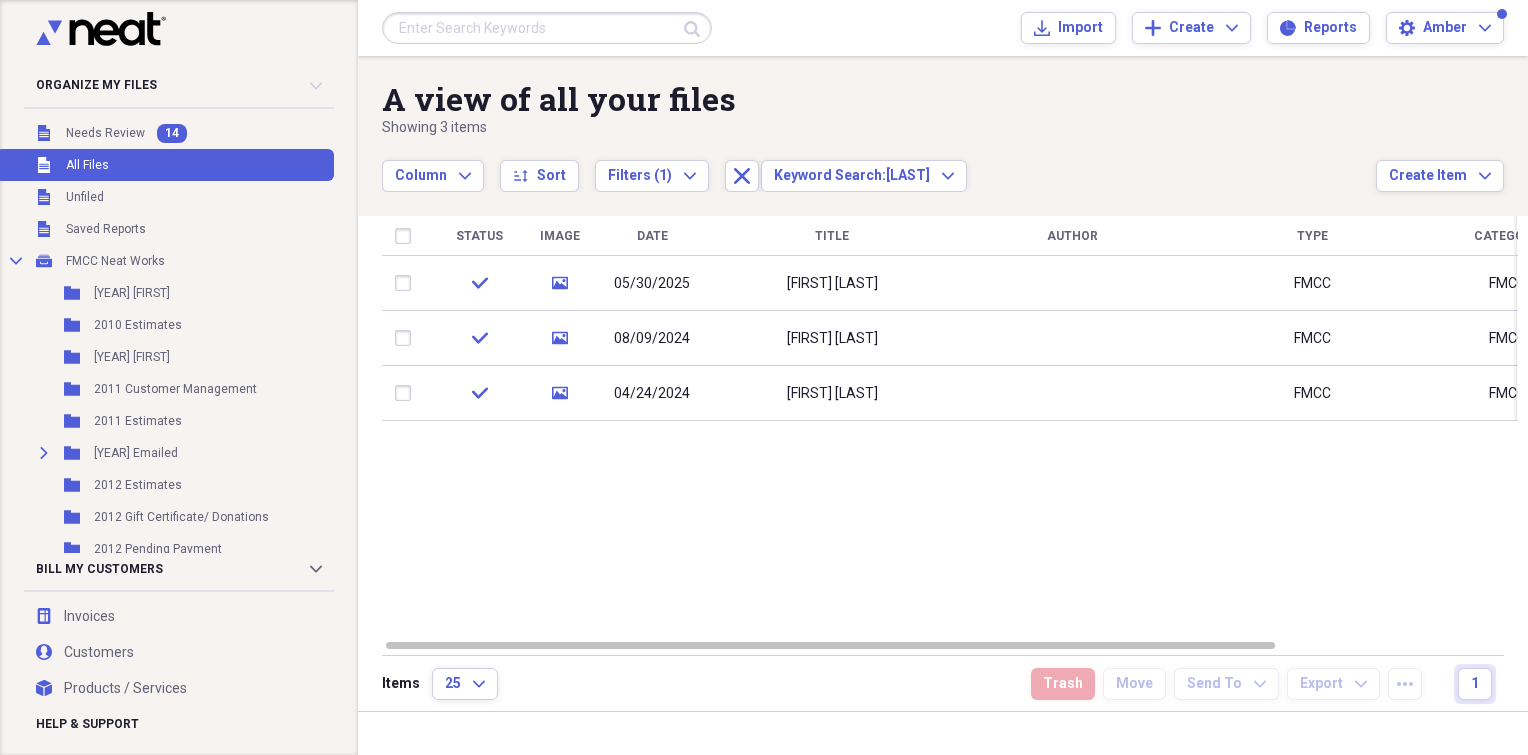 click at bounding box center (547, 28) 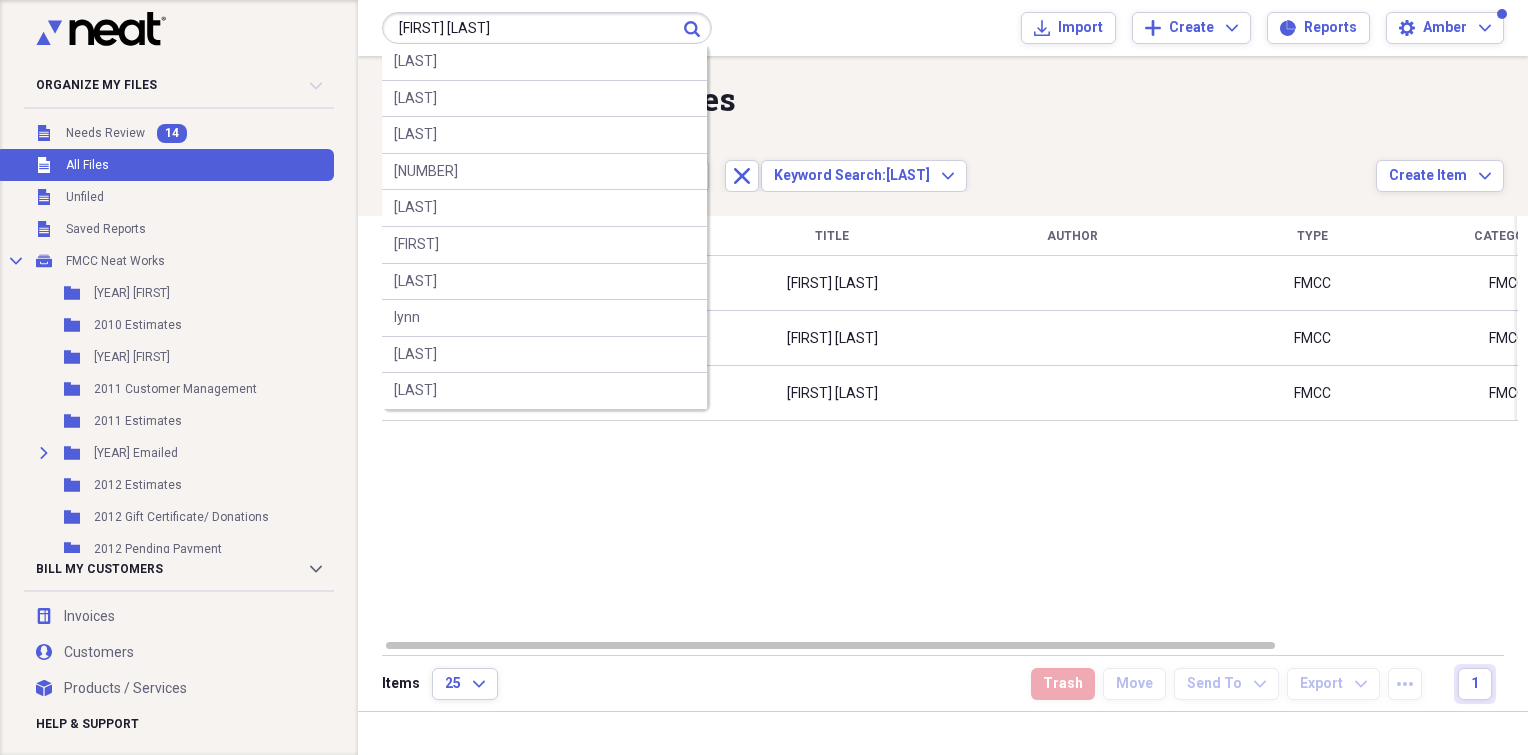 type on "[FIRST] [LAST]" 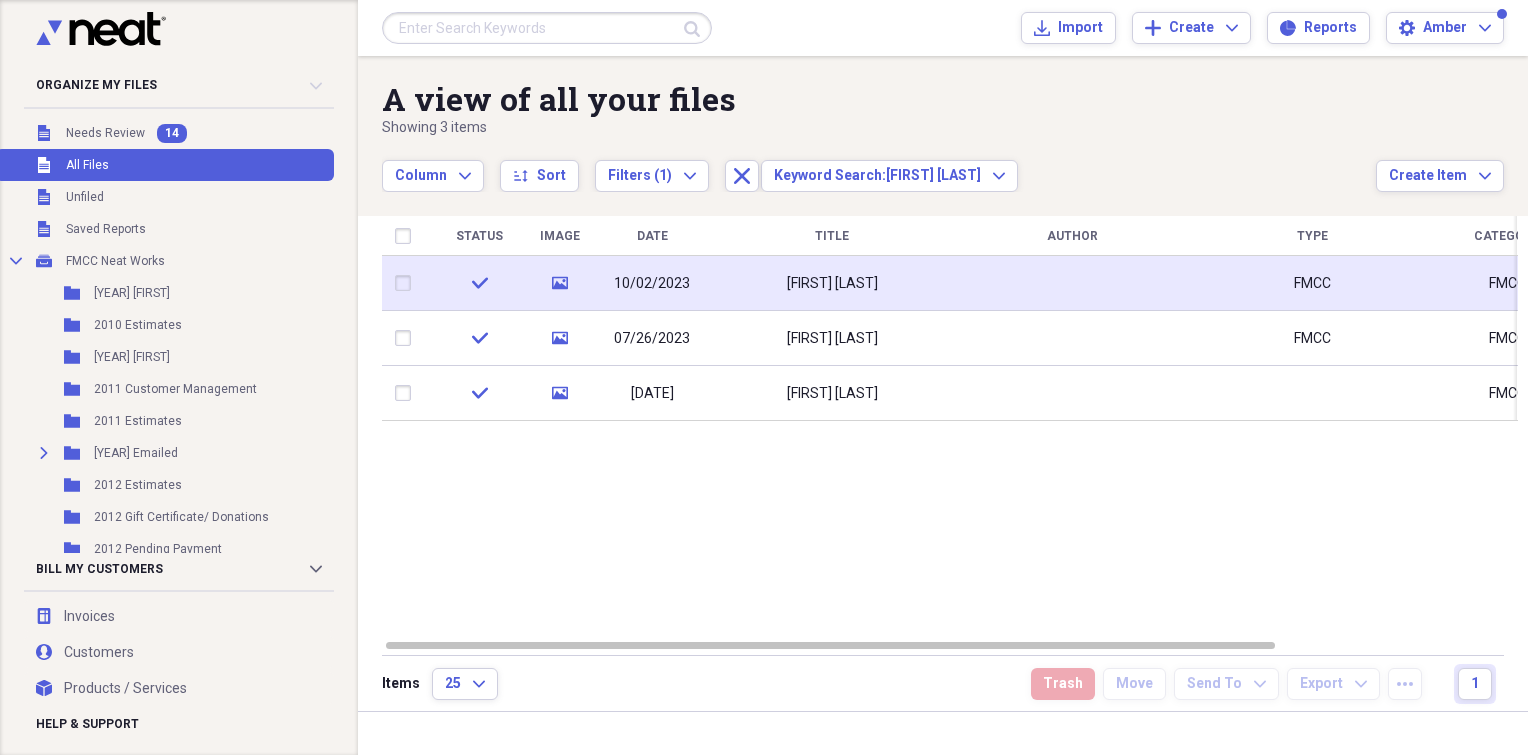click on "10/02/2023" at bounding box center [652, 284] 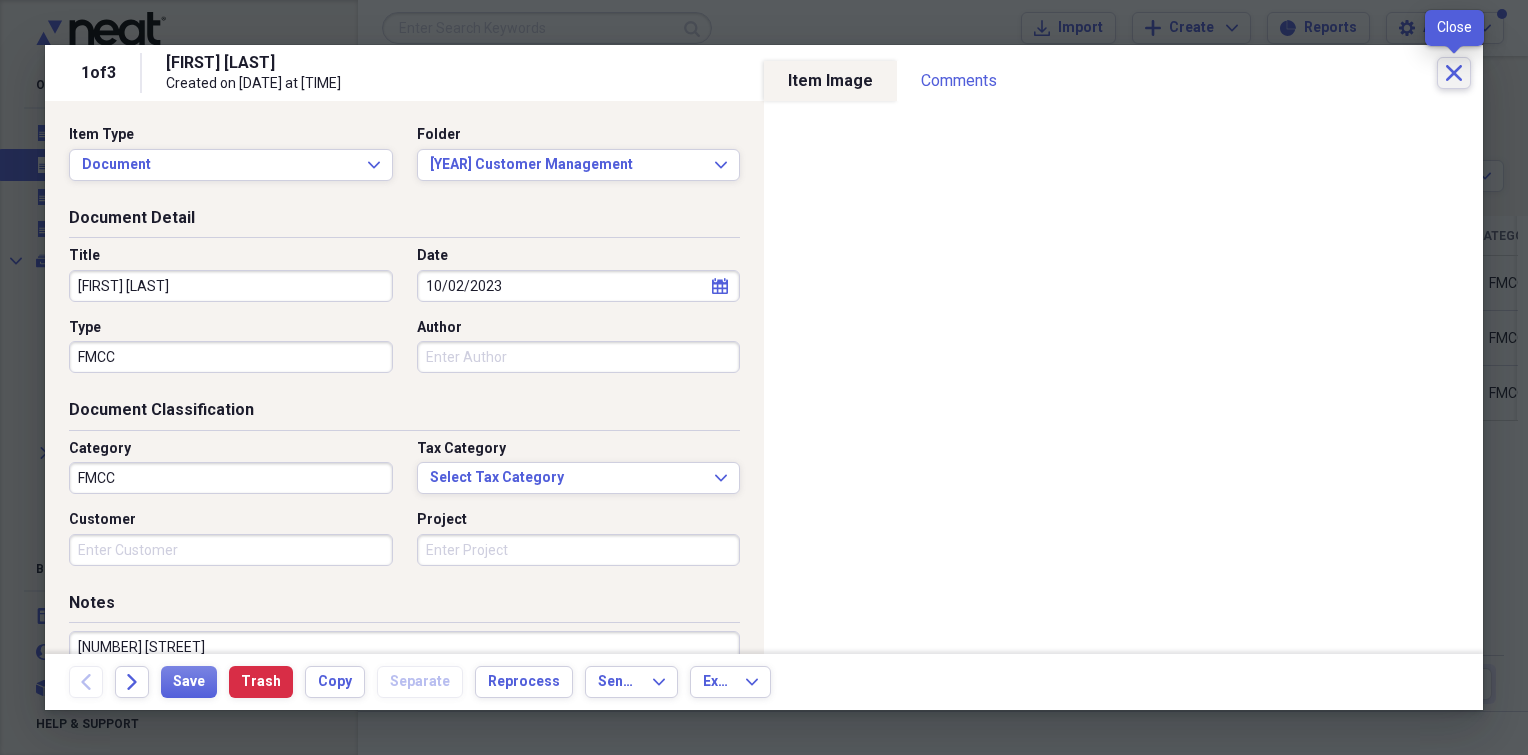click on "Close" at bounding box center [1454, 73] 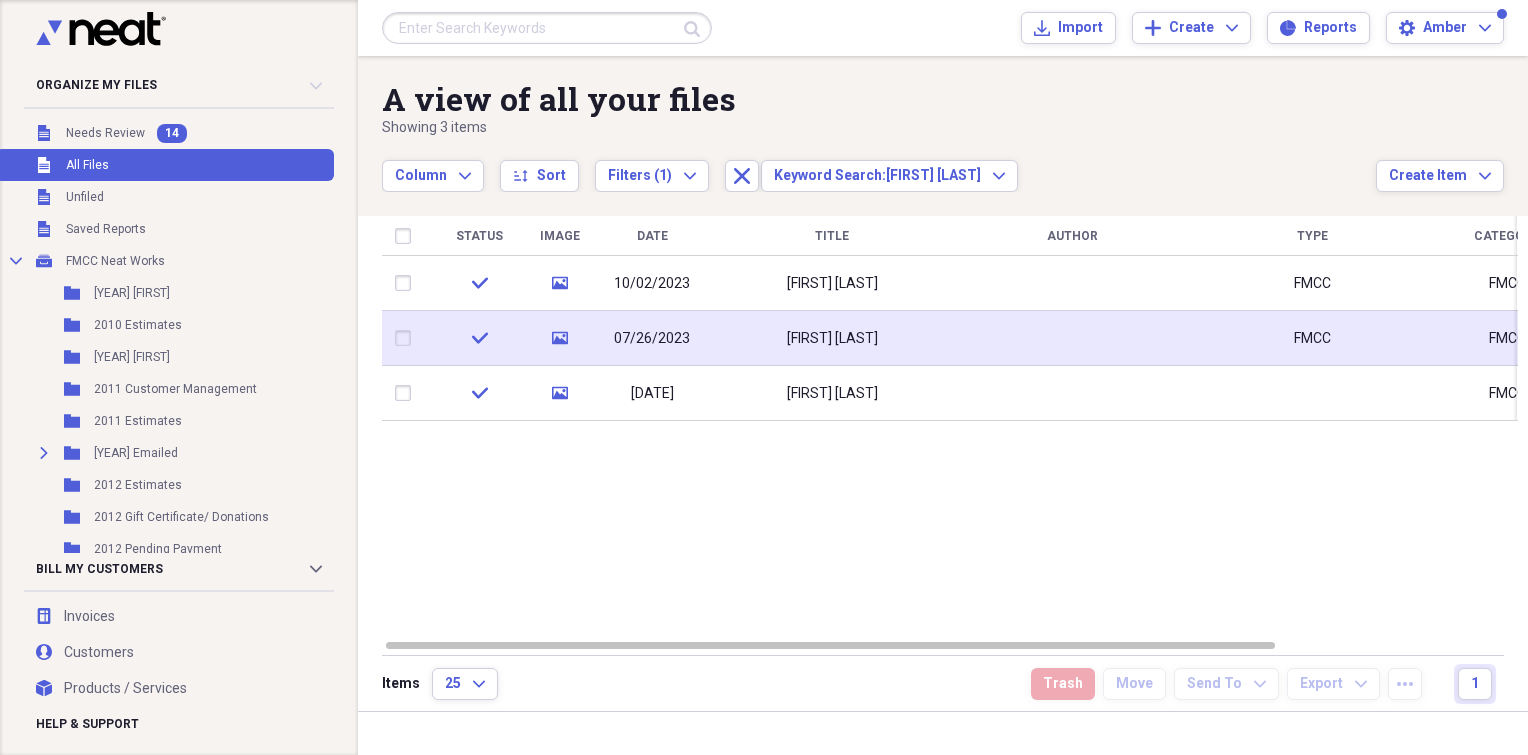 click at bounding box center (1072, 338) 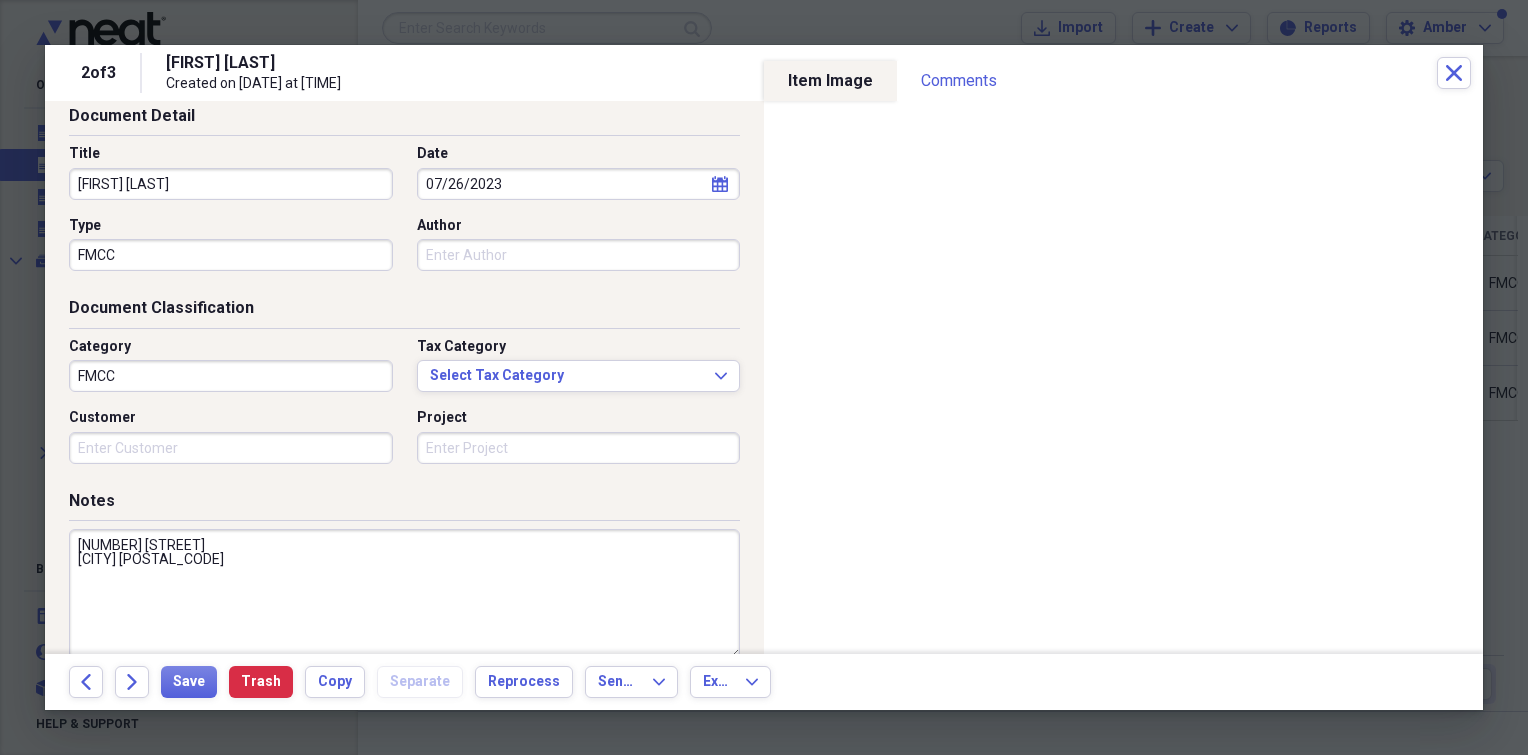 scroll, scrollTop: 180, scrollLeft: 0, axis: vertical 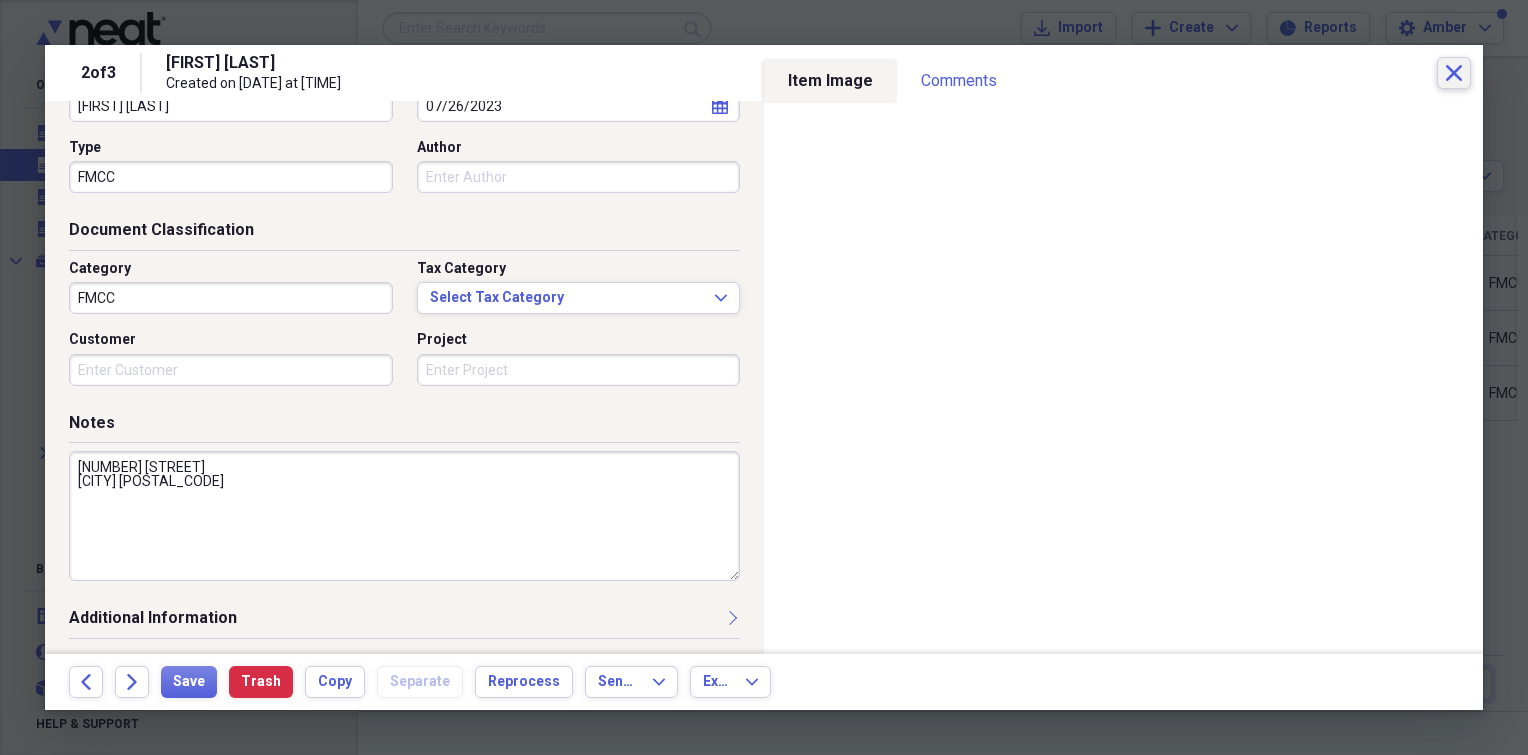click on "Close" 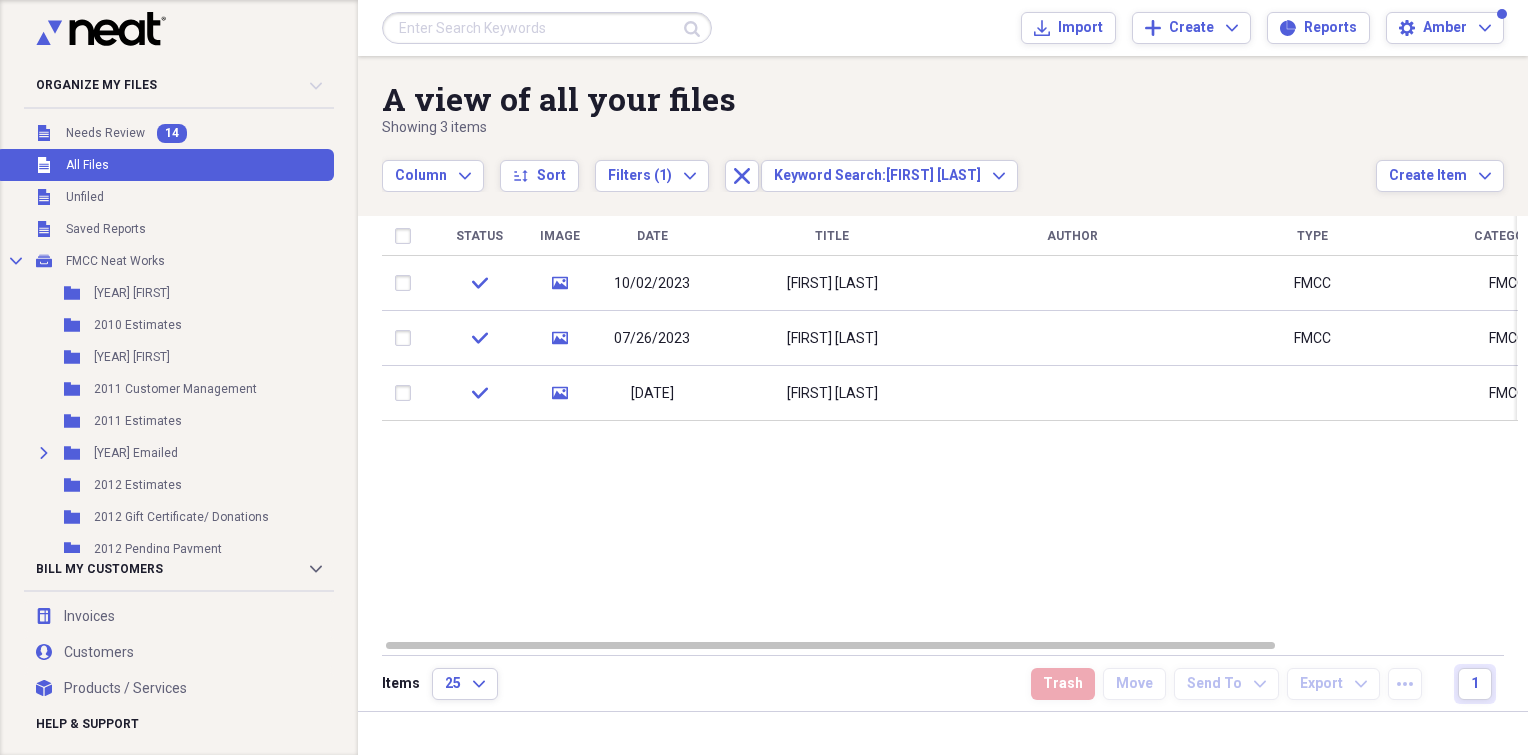 click at bounding box center [547, 28] 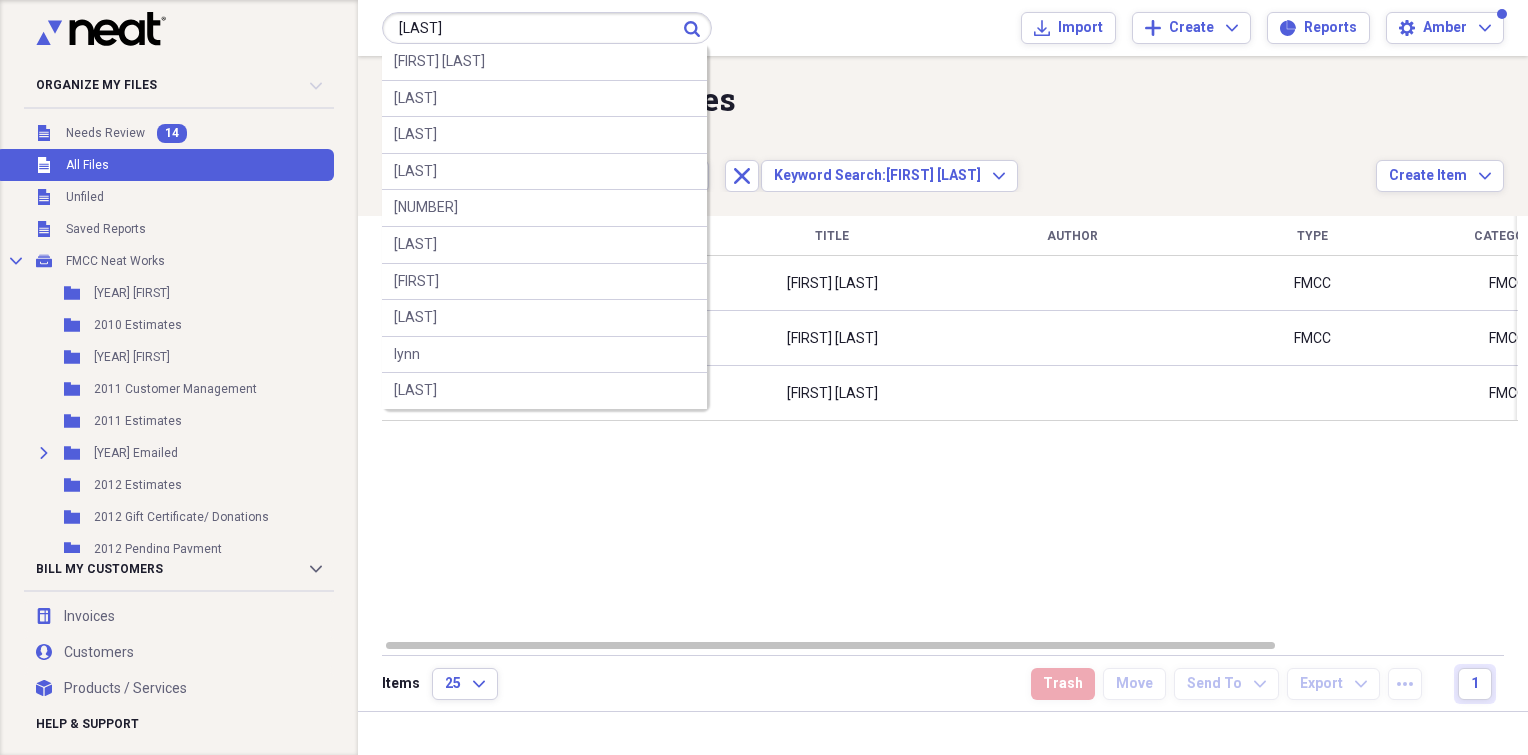 type on "[LAST]" 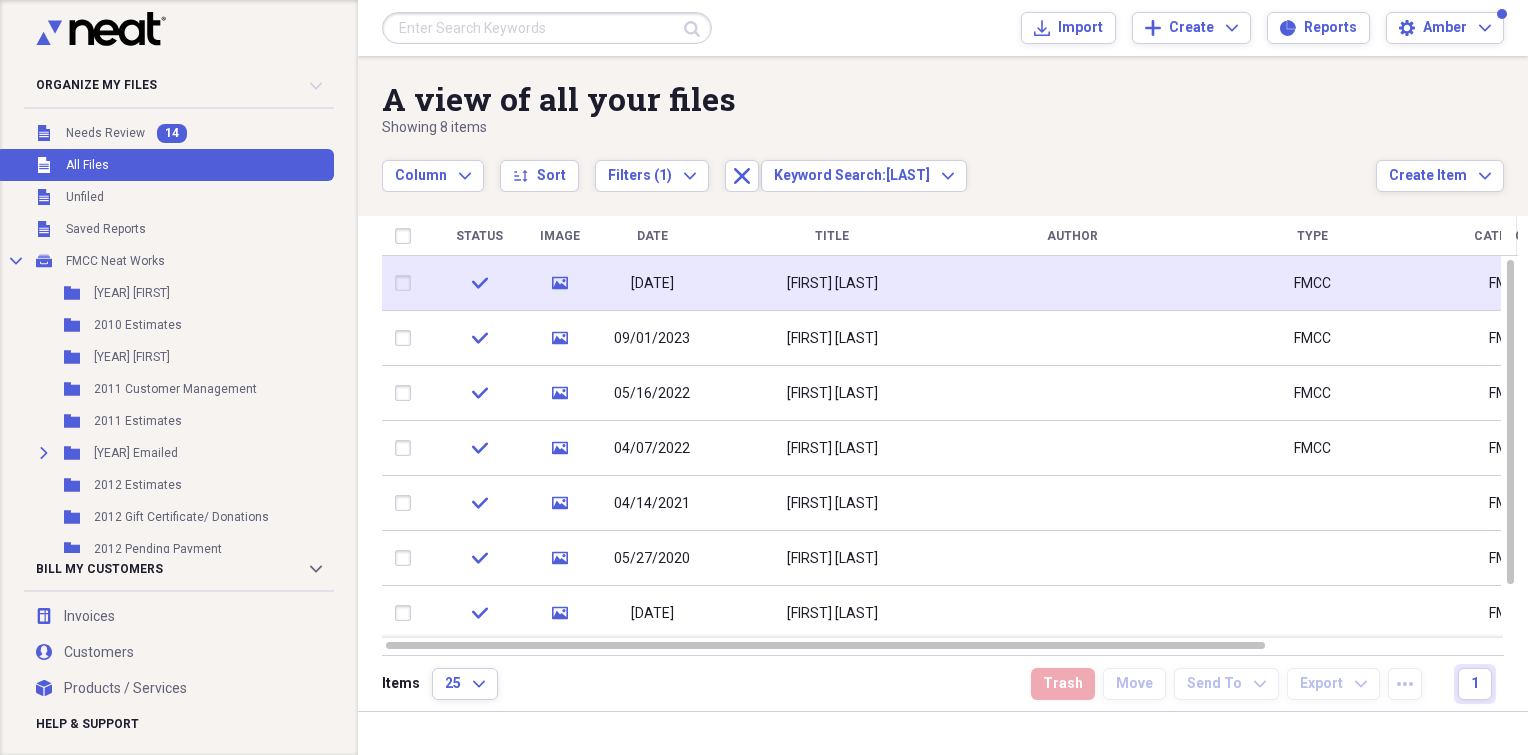 click on "[FIRST] [LAST]" at bounding box center (832, 283) 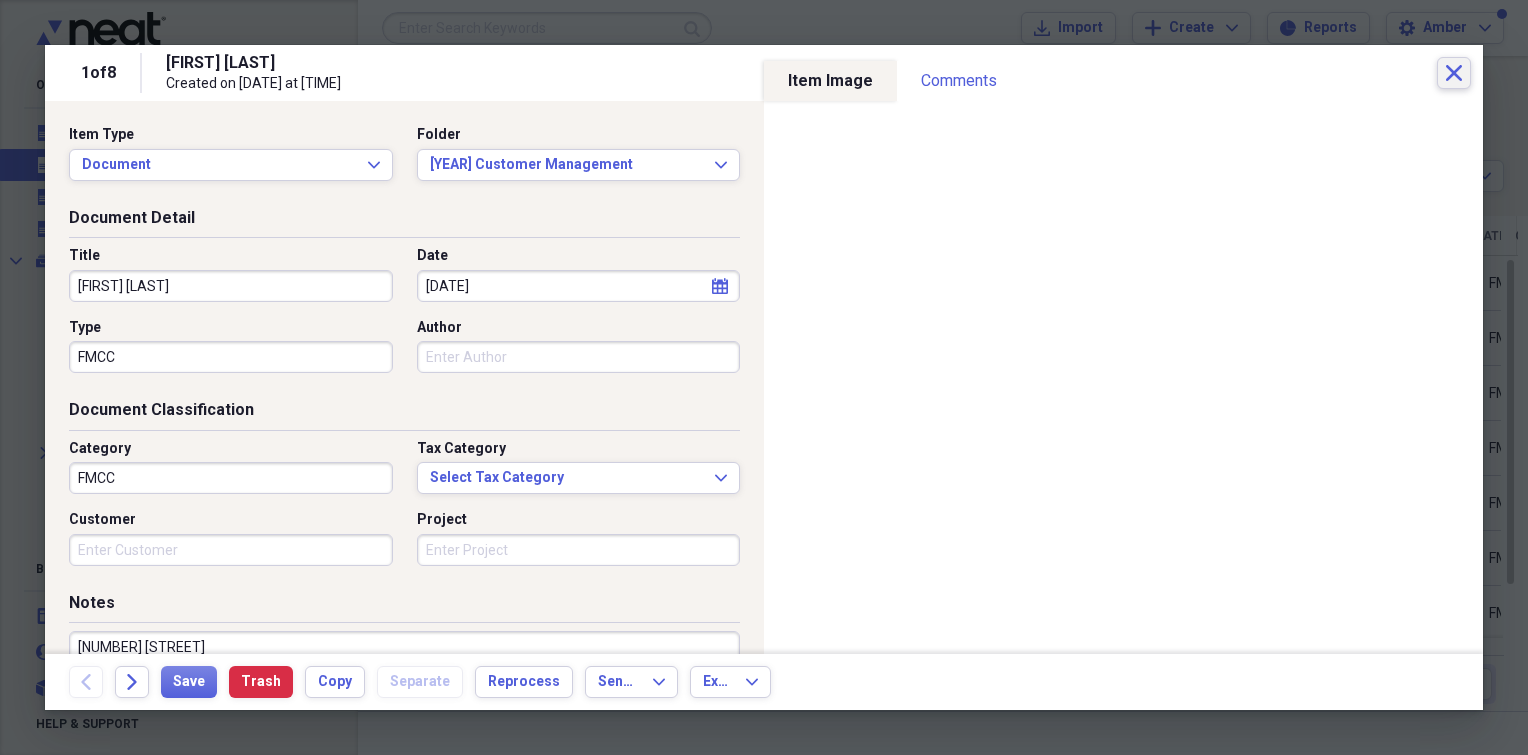 click on "Close" at bounding box center [1454, 73] 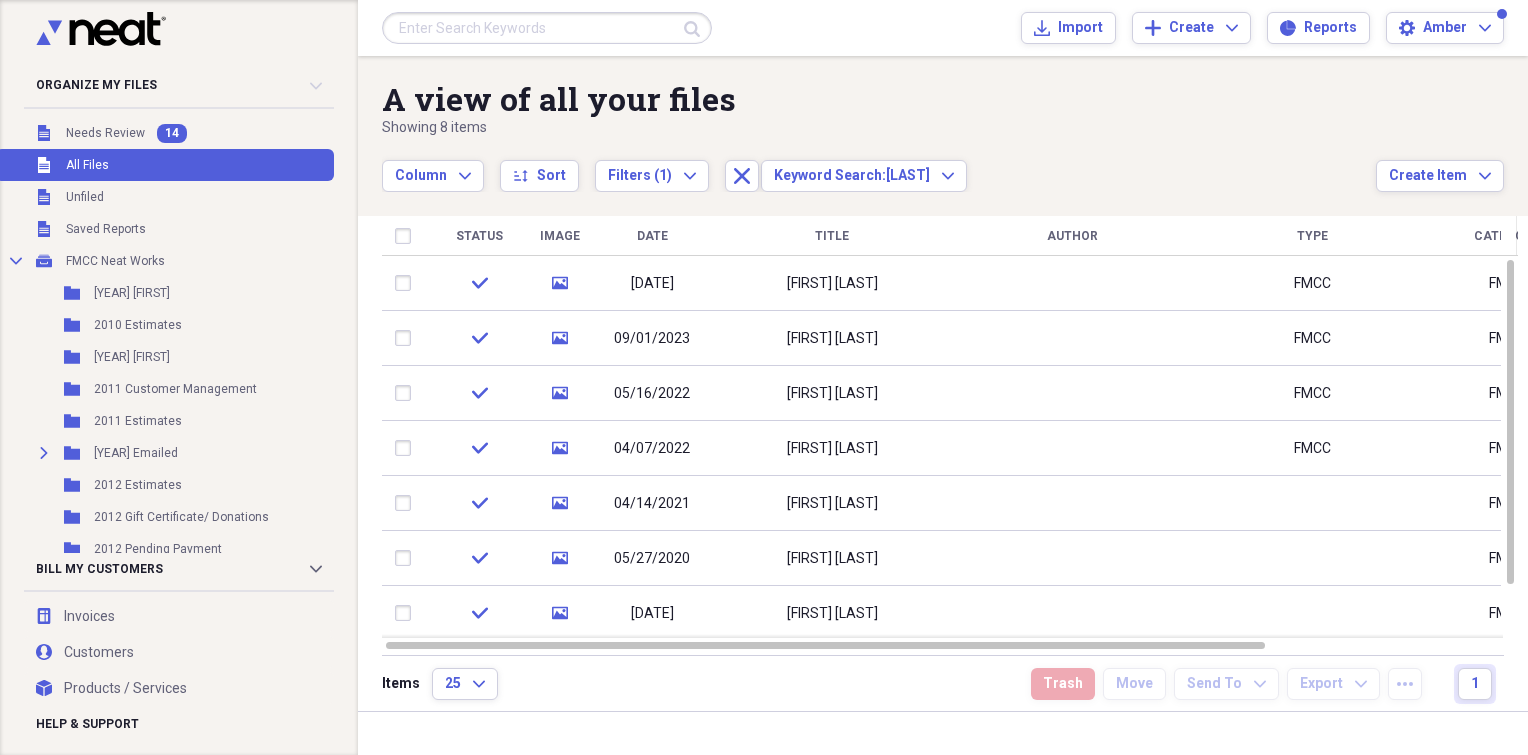 click at bounding box center (547, 28) 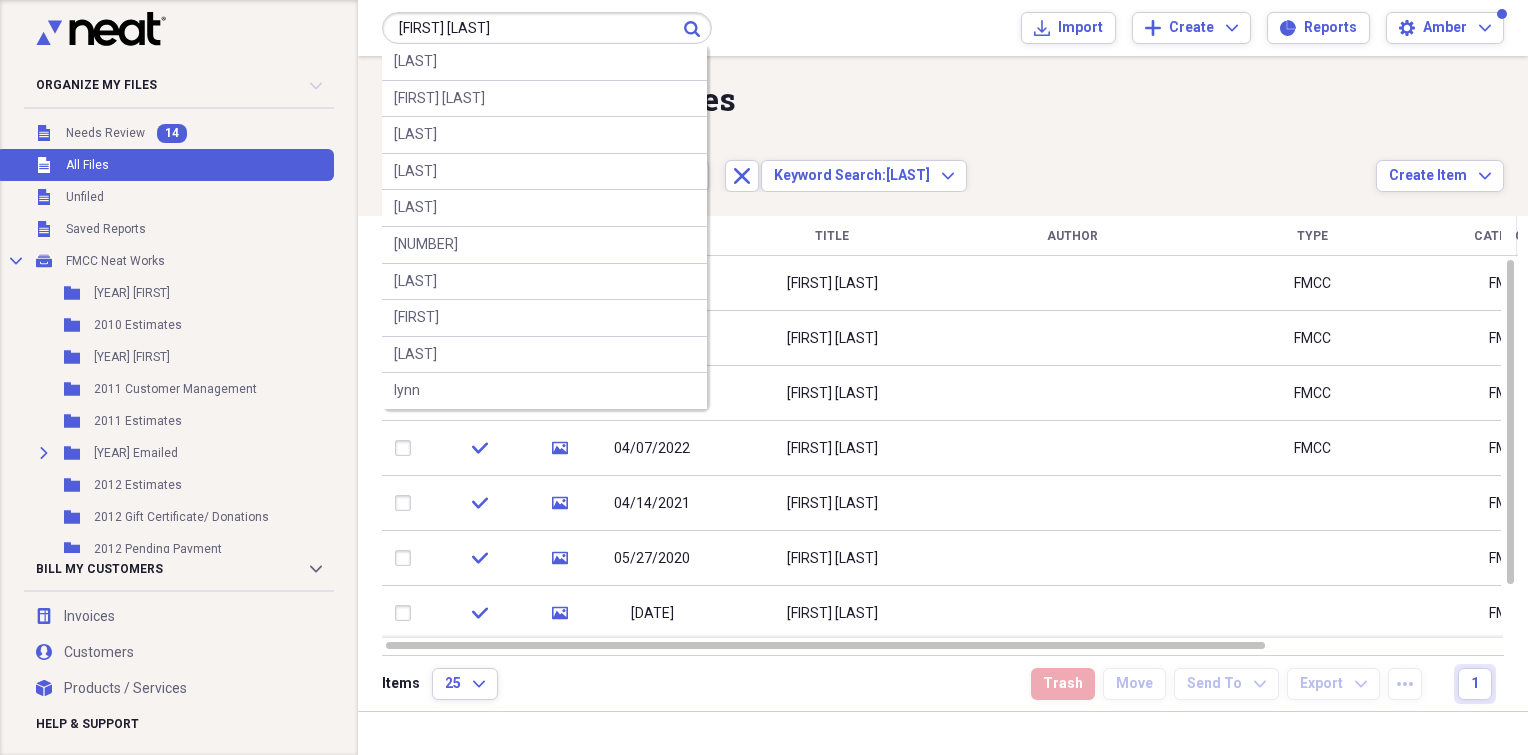 type on "[FIRST] [LAST]" 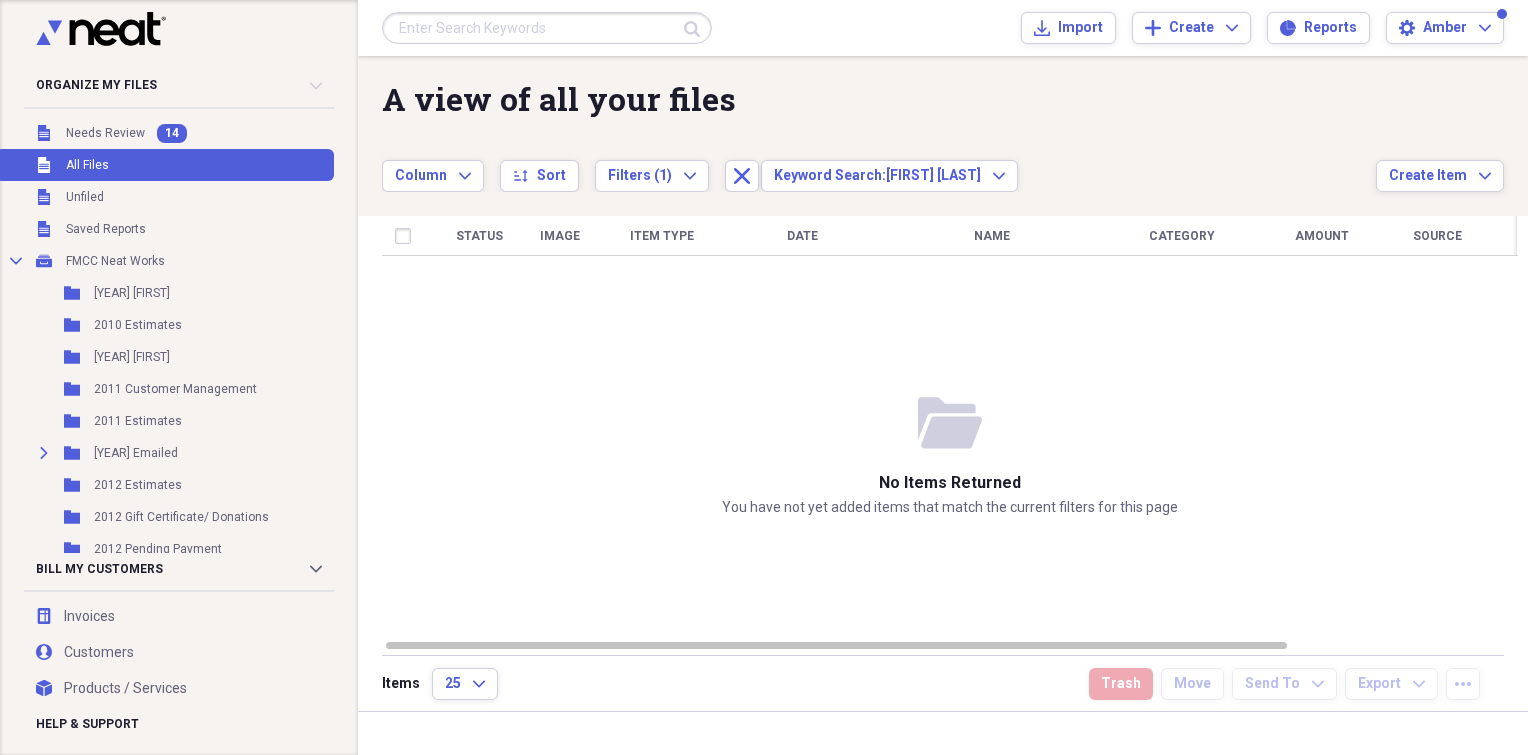 click at bounding box center [547, 28] 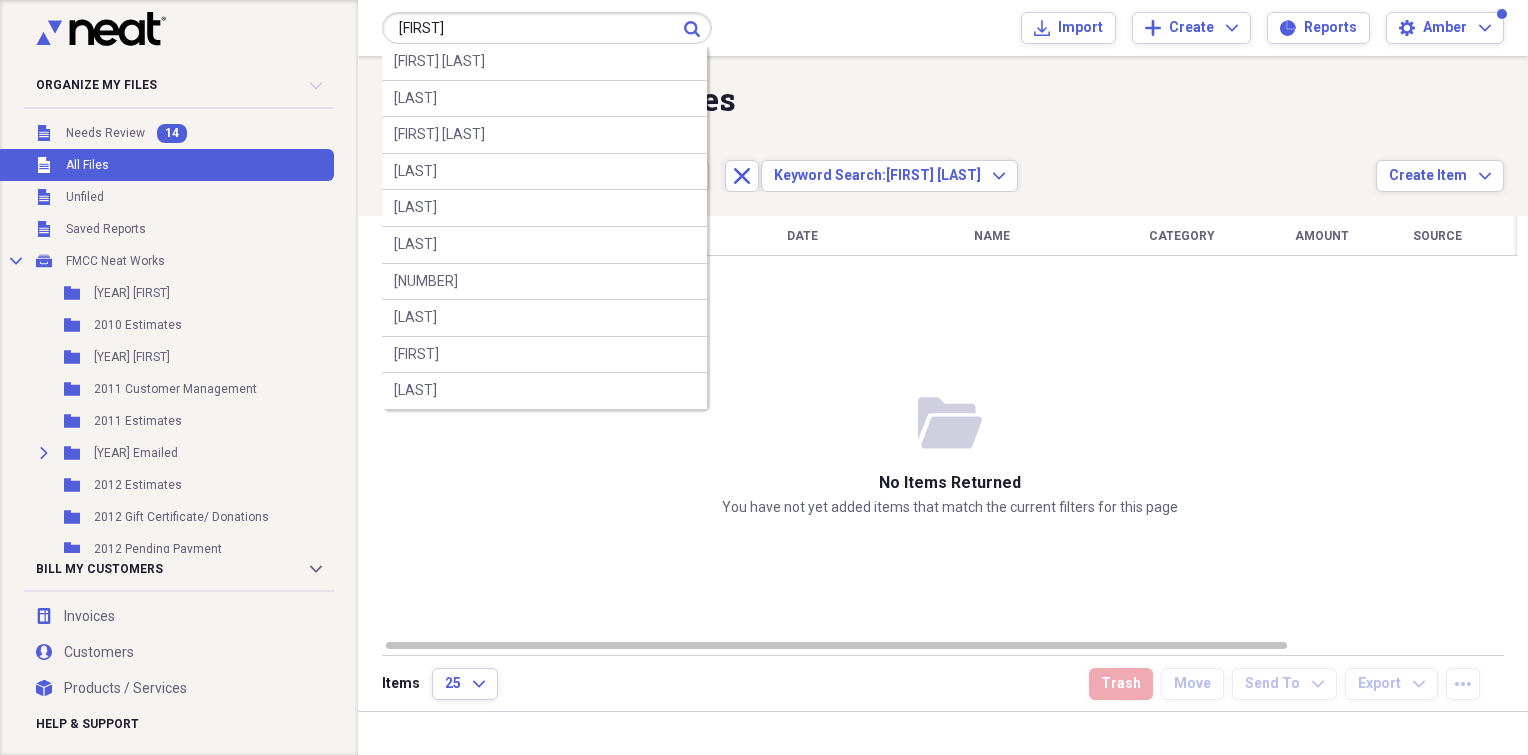 type on "[FIRST]" 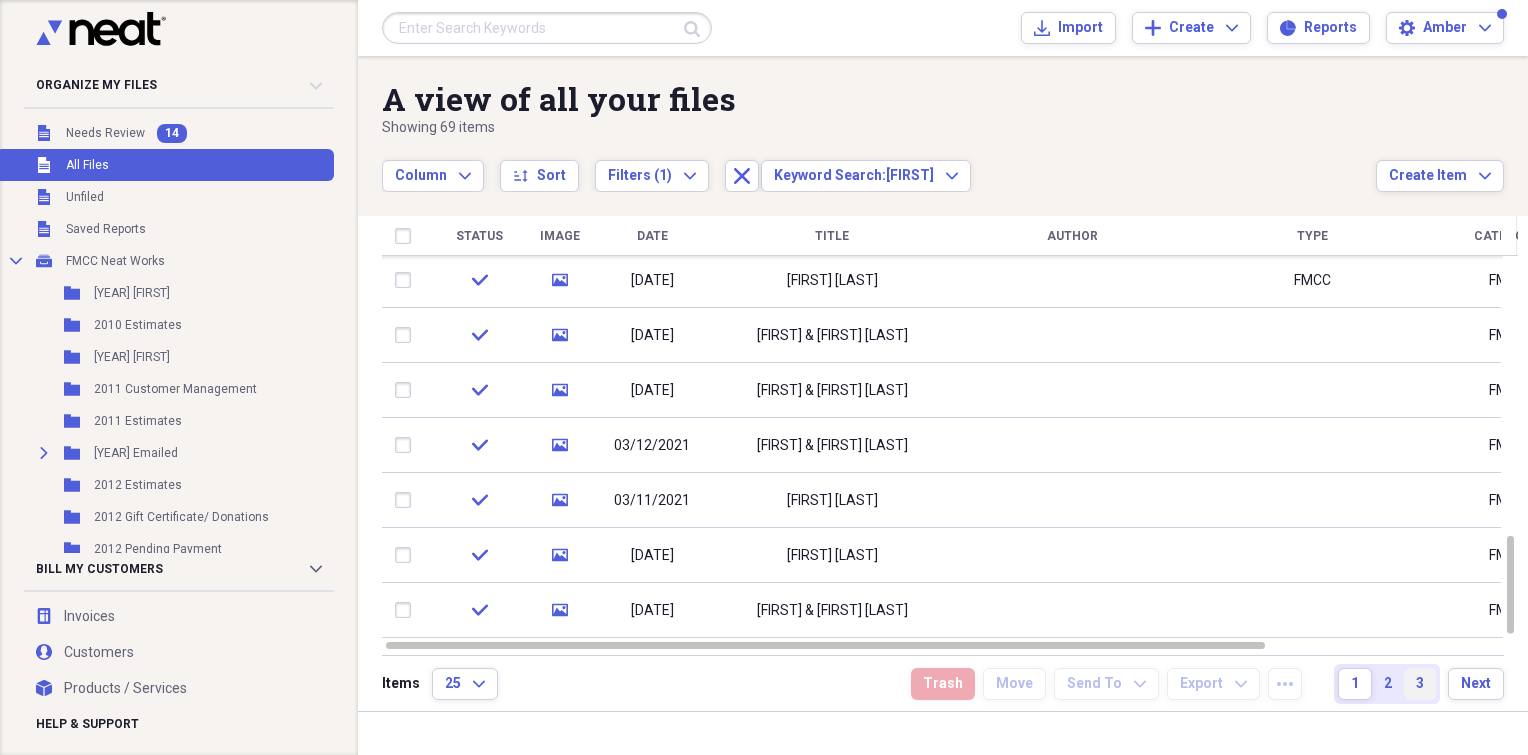 click on "3" at bounding box center (1420, 684) 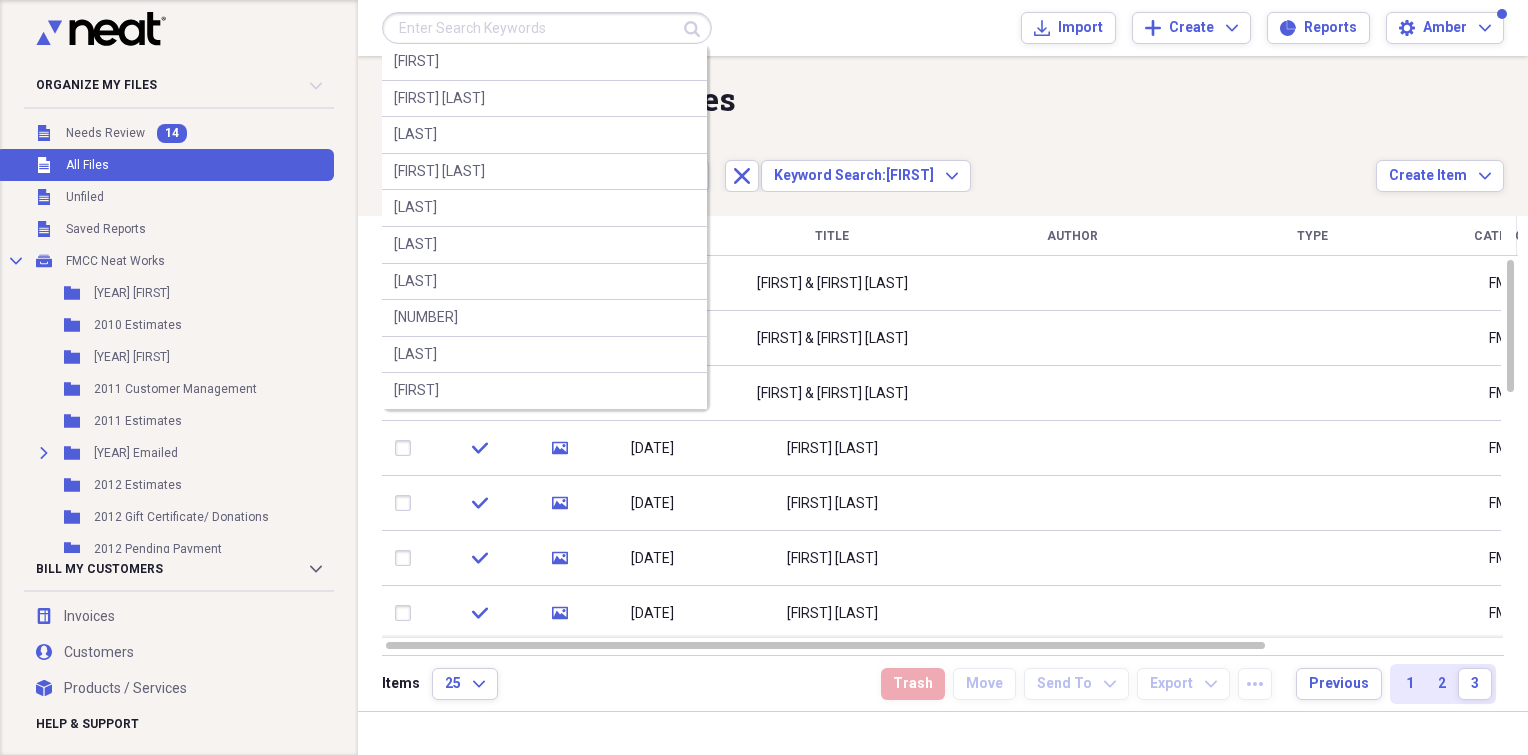 click at bounding box center (547, 28) 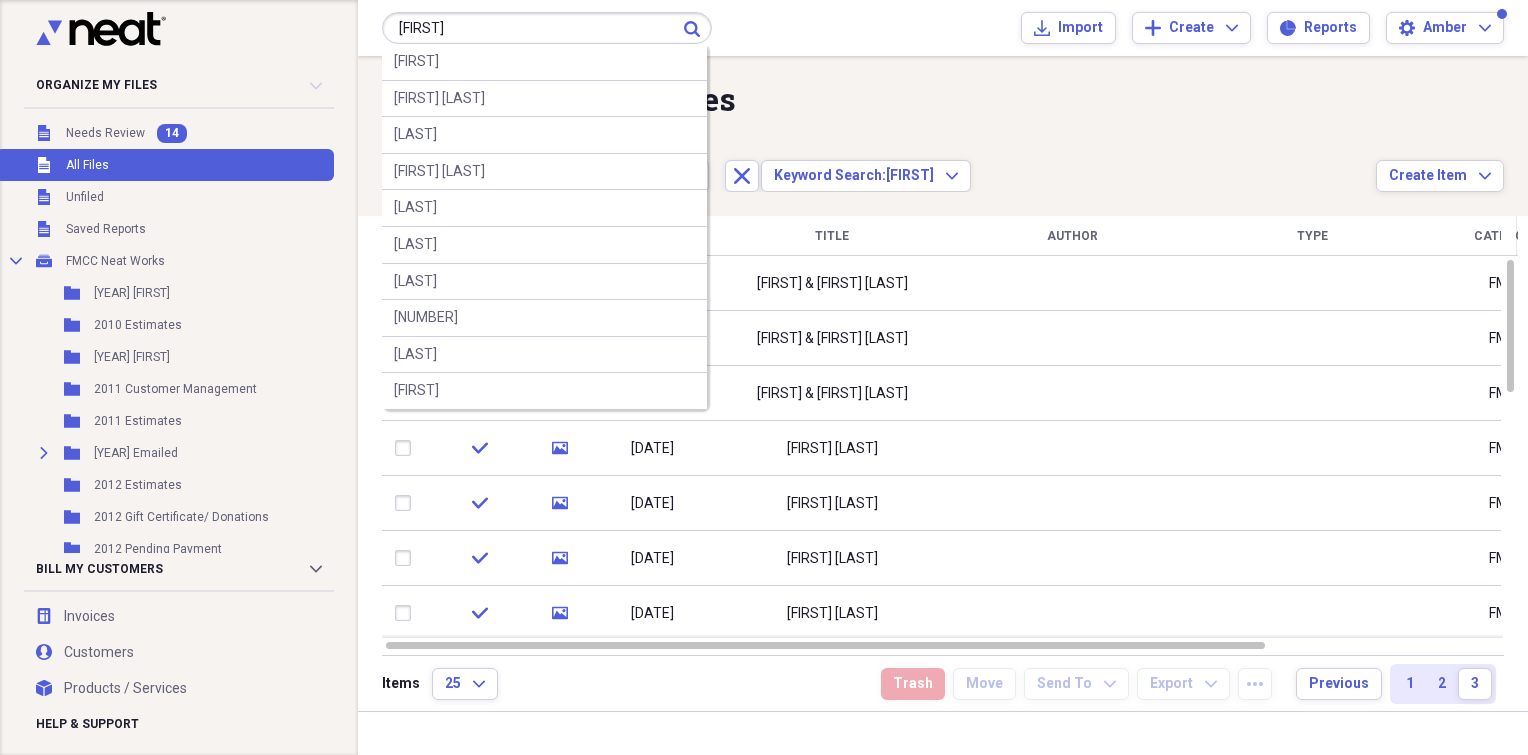 type on "[FIRST]" 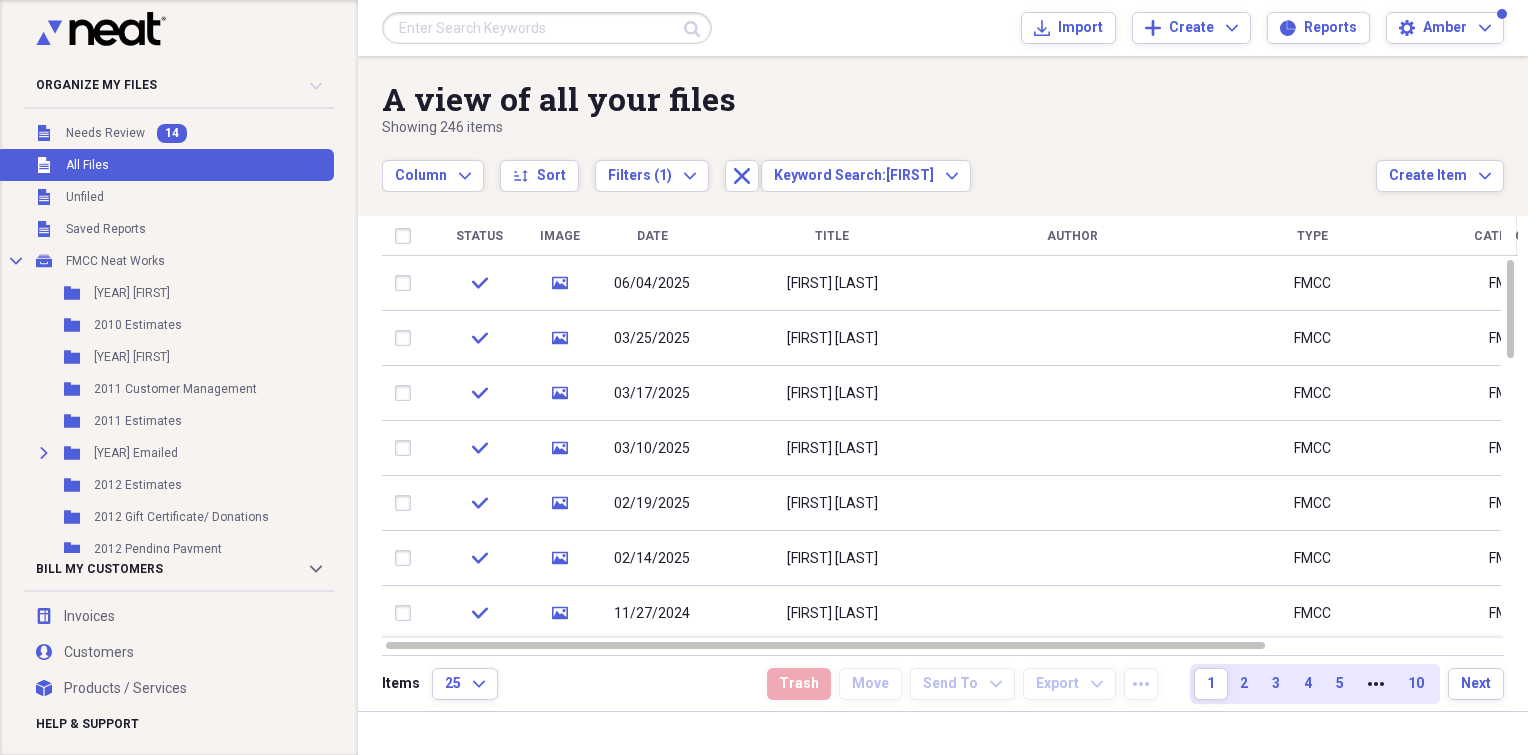 click at bounding box center (547, 28) 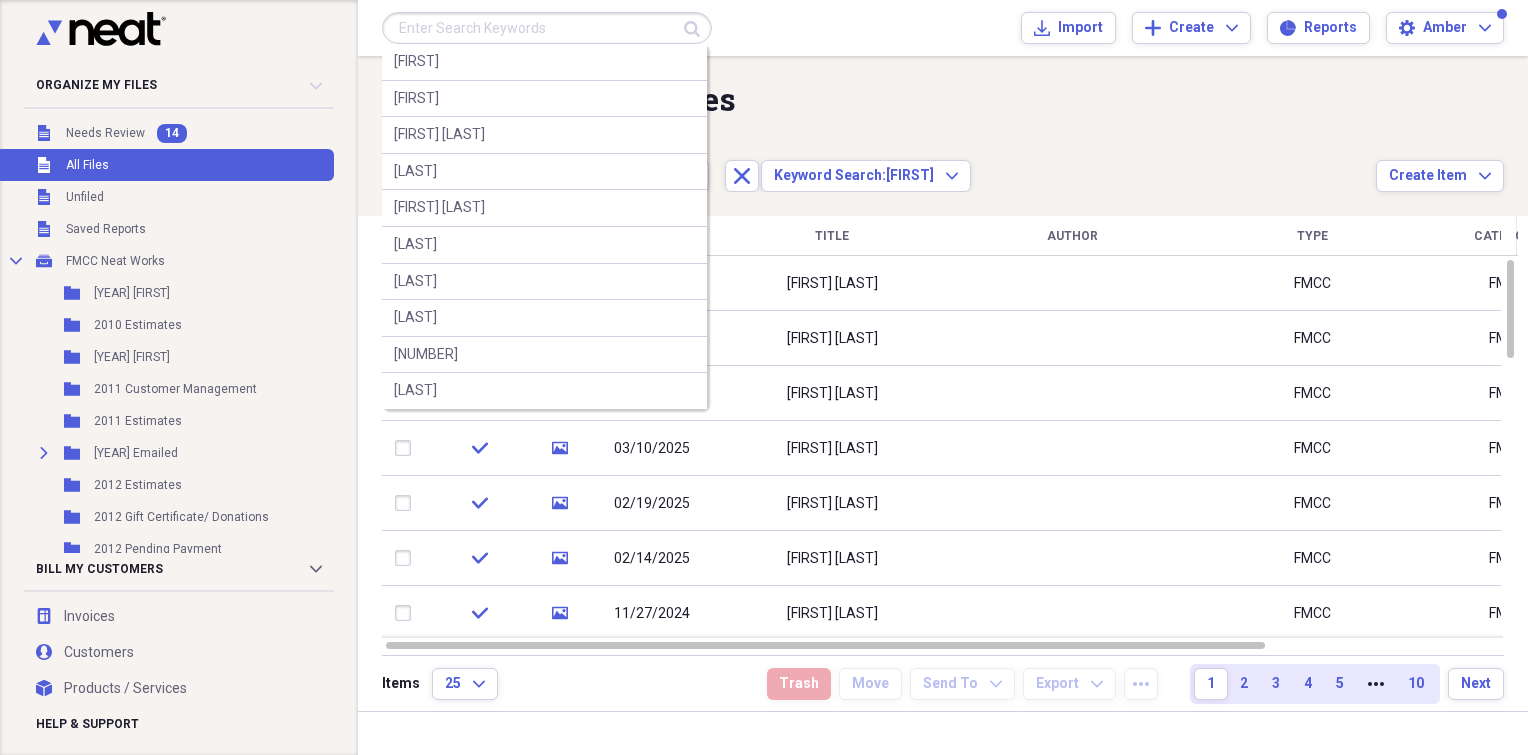 click at bounding box center (547, 28) 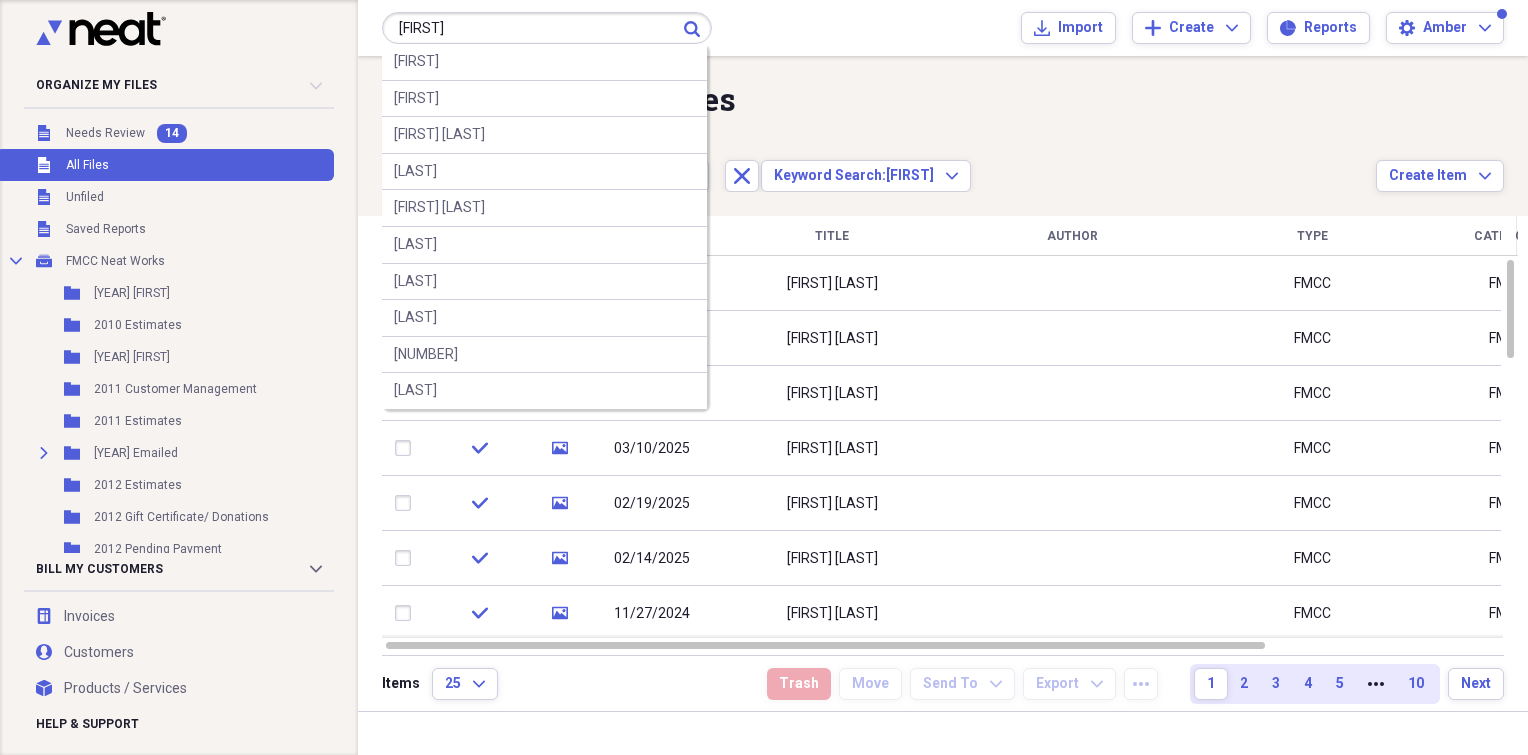 type on "[FIRST]" 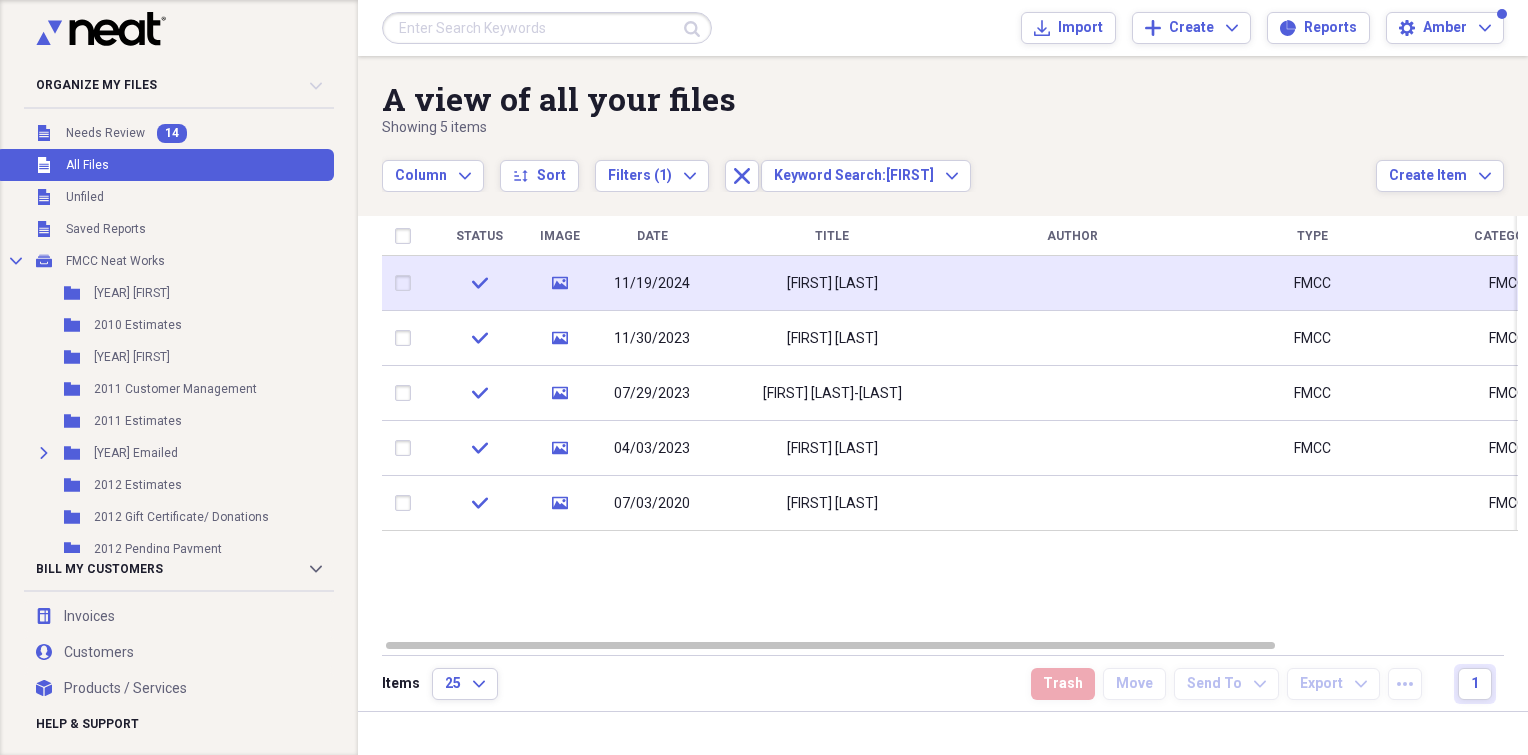 click on "[FIRST] [LAST]" at bounding box center (832, 283) 